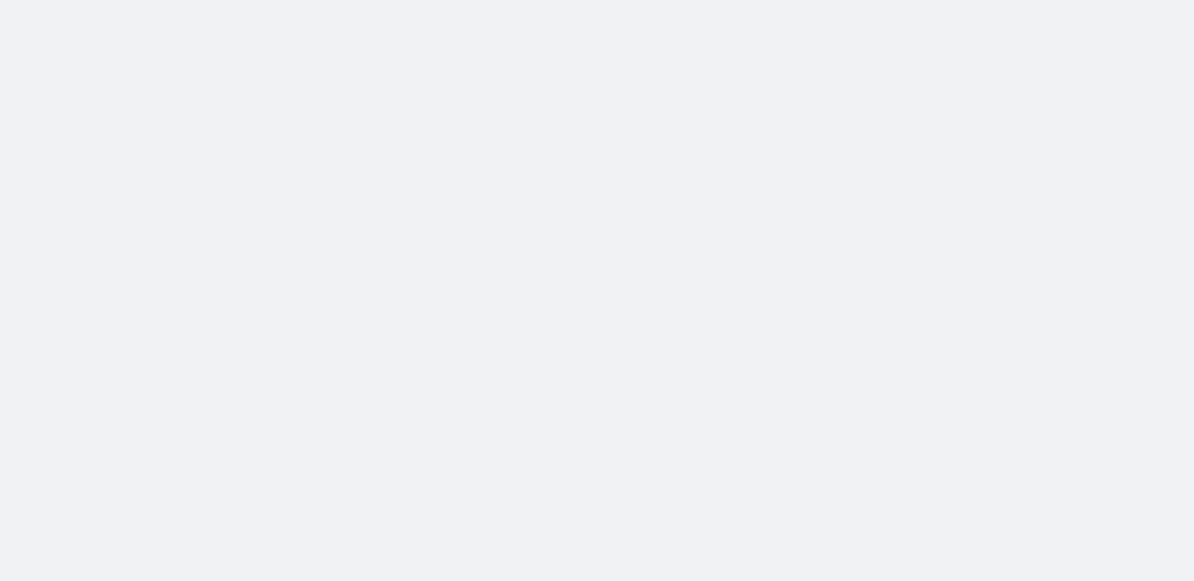 scroll, scrollTop: 0, scrollLeft: 0, axis: both 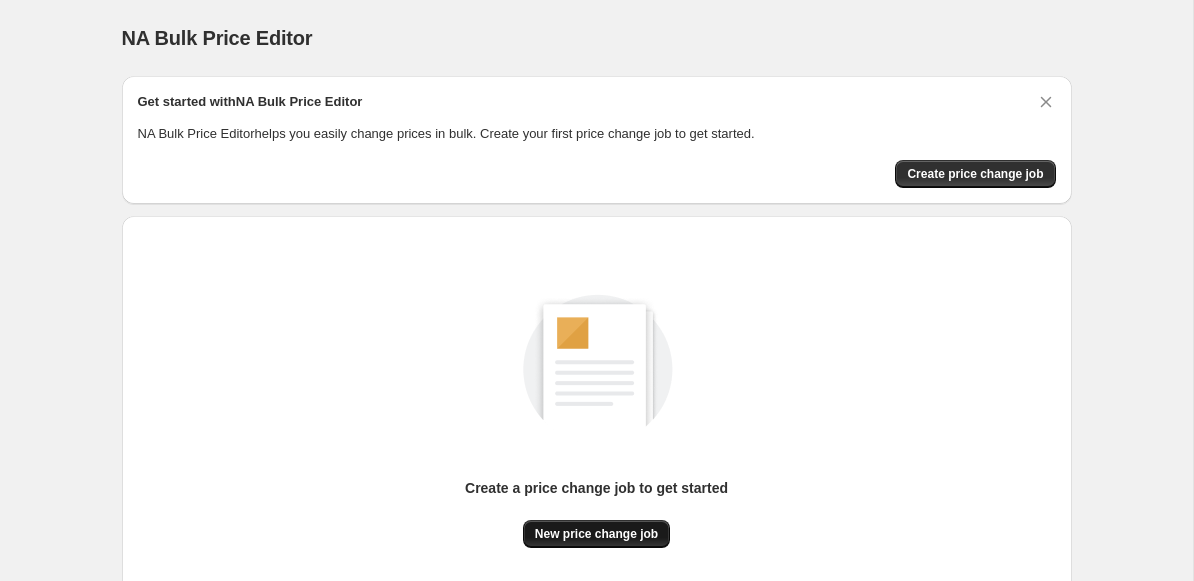 click on "New price change job" at bounding box center (596, 534) 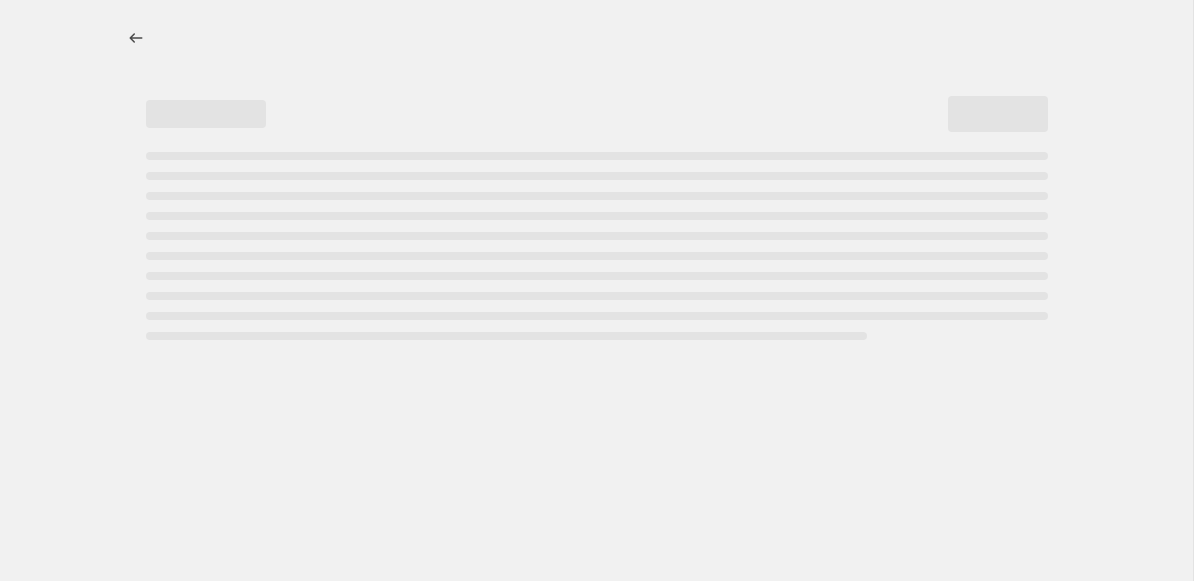select on "percentage" 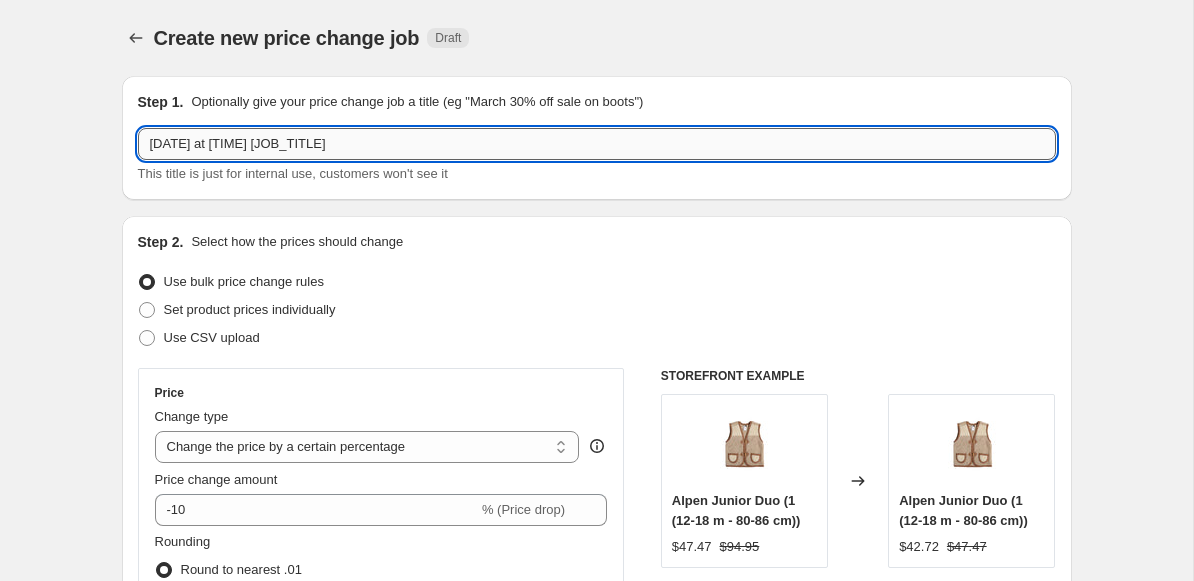 click on "[DATE] at [TIME] [JOB_TITLE]" at bounding box center [597, 144] 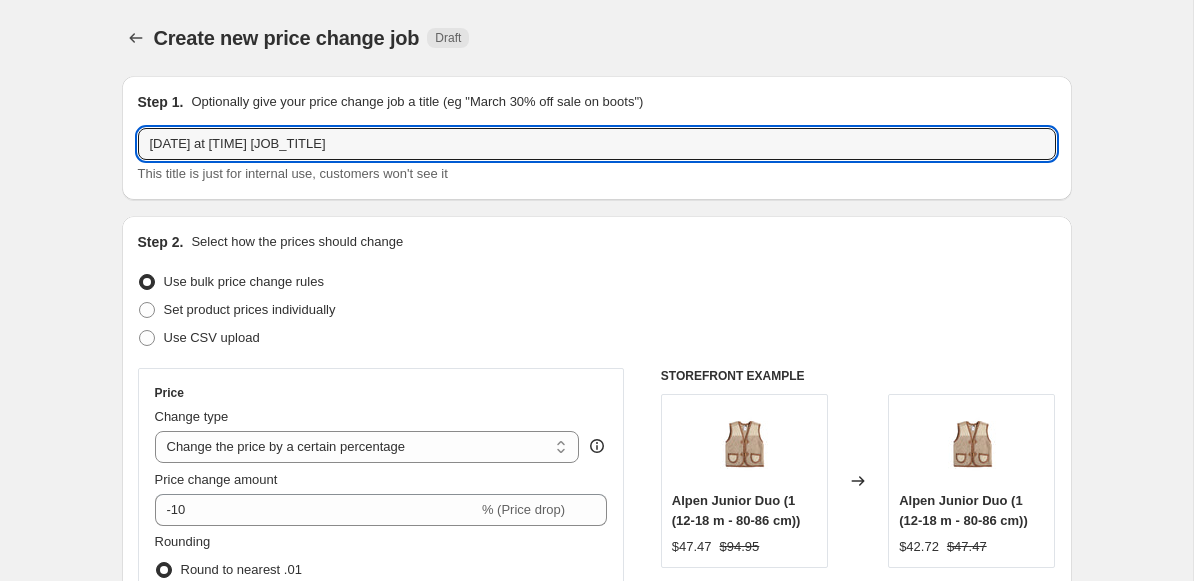 drag, startPoint x: 477, startPoint y: 140, endPoint x: 8, endPoint y: 142, distance: 469.00427 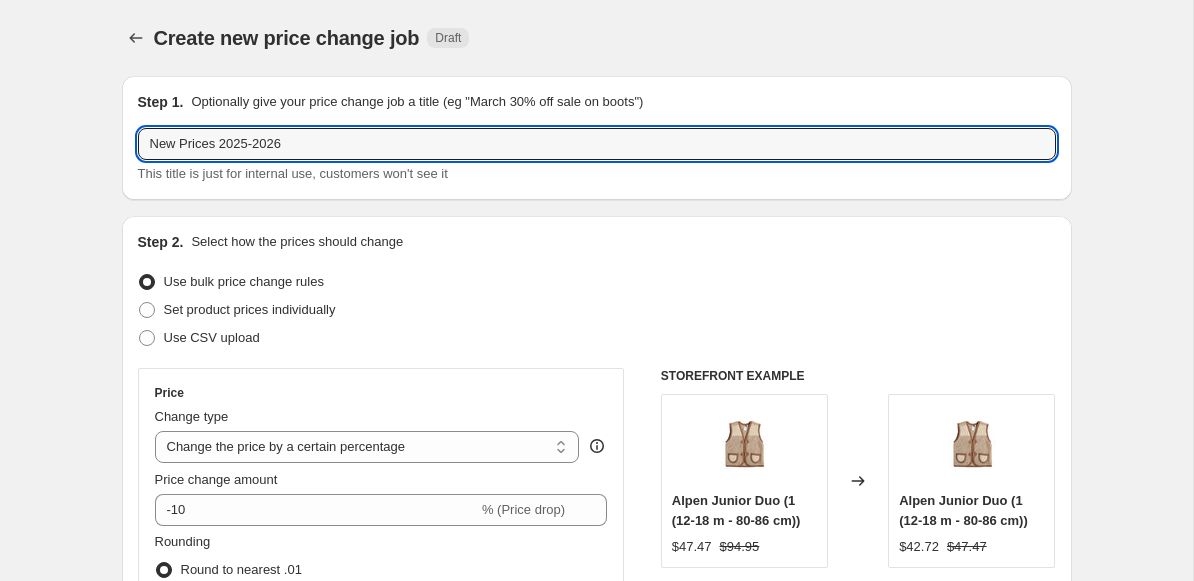 type on "New Prices 2025-2026" 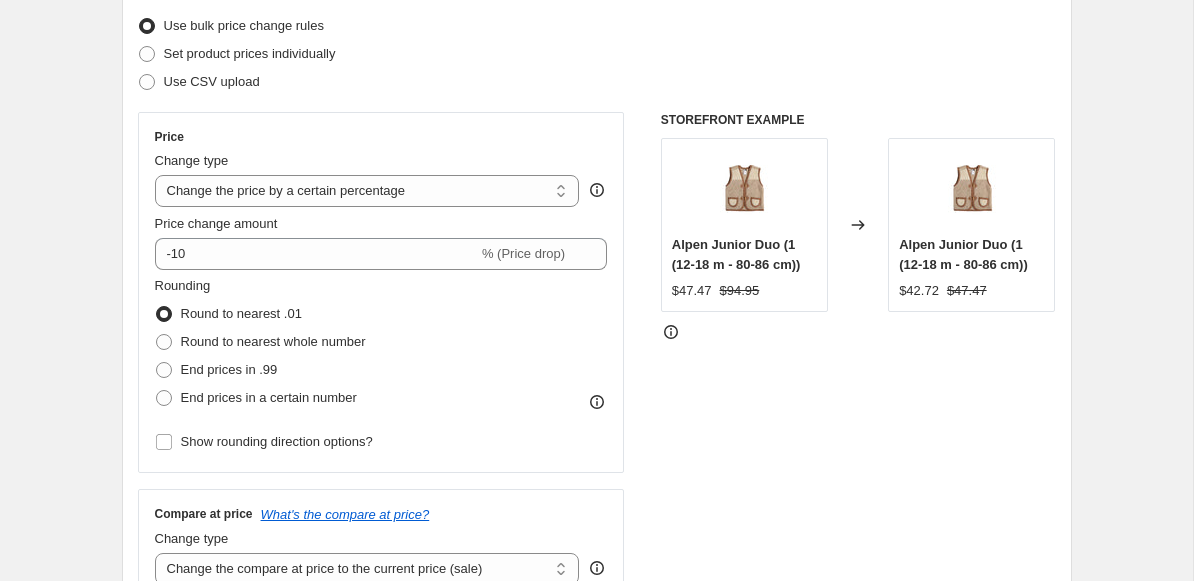 scroll, scrollTop: 258, scrollLeft: 0, axis: vertical 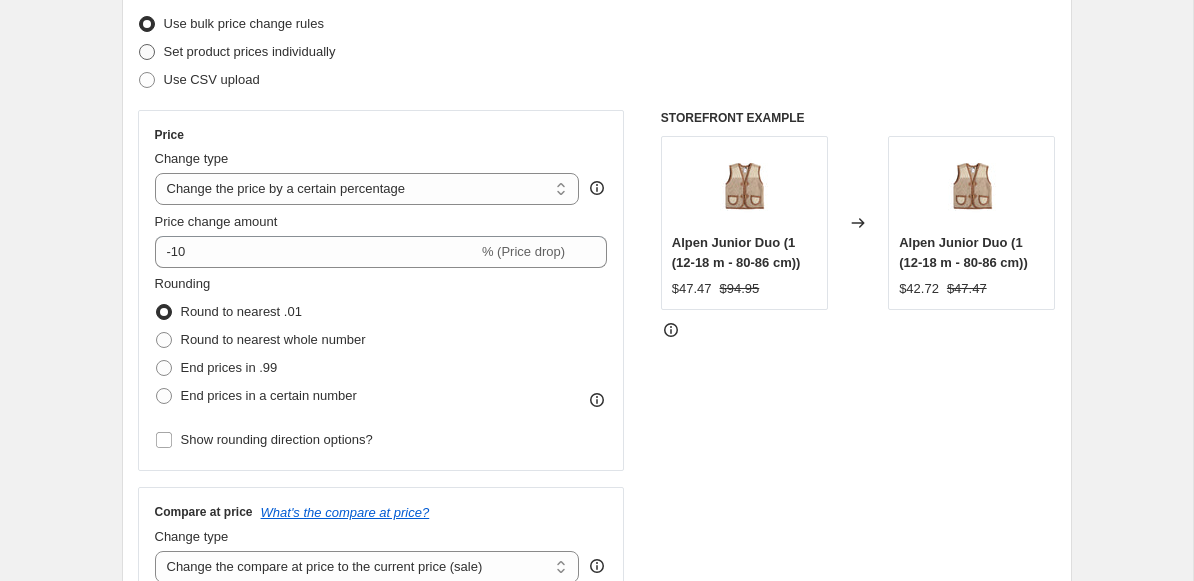 click on "Set product prices individually" at bounding box center (250, 51) 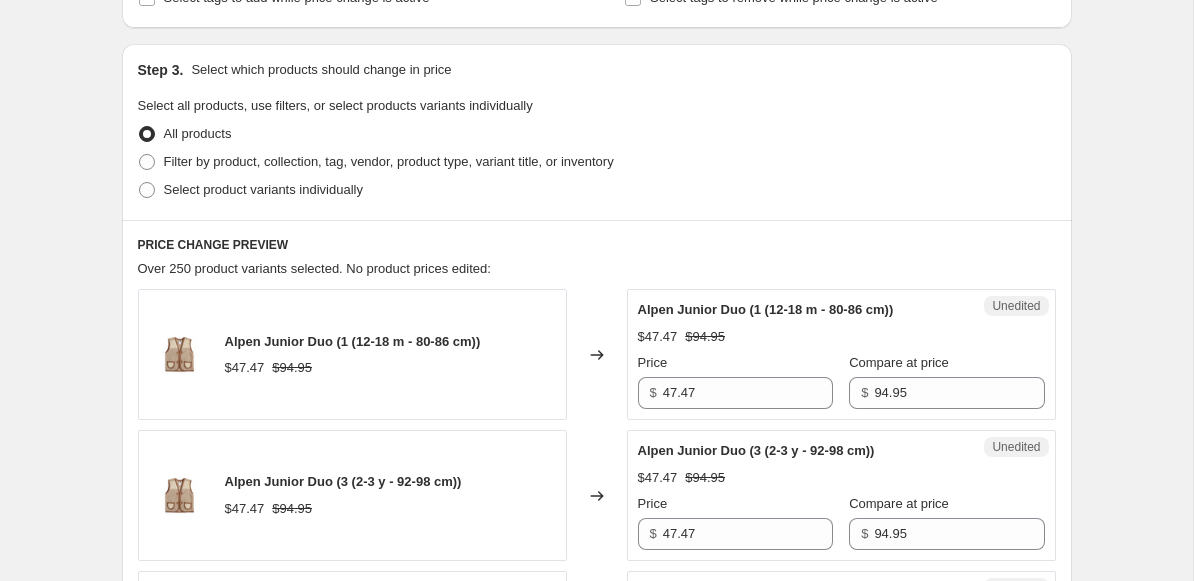 scroll, scrollTop: 207, scrollLeft: 0, axis: vertical 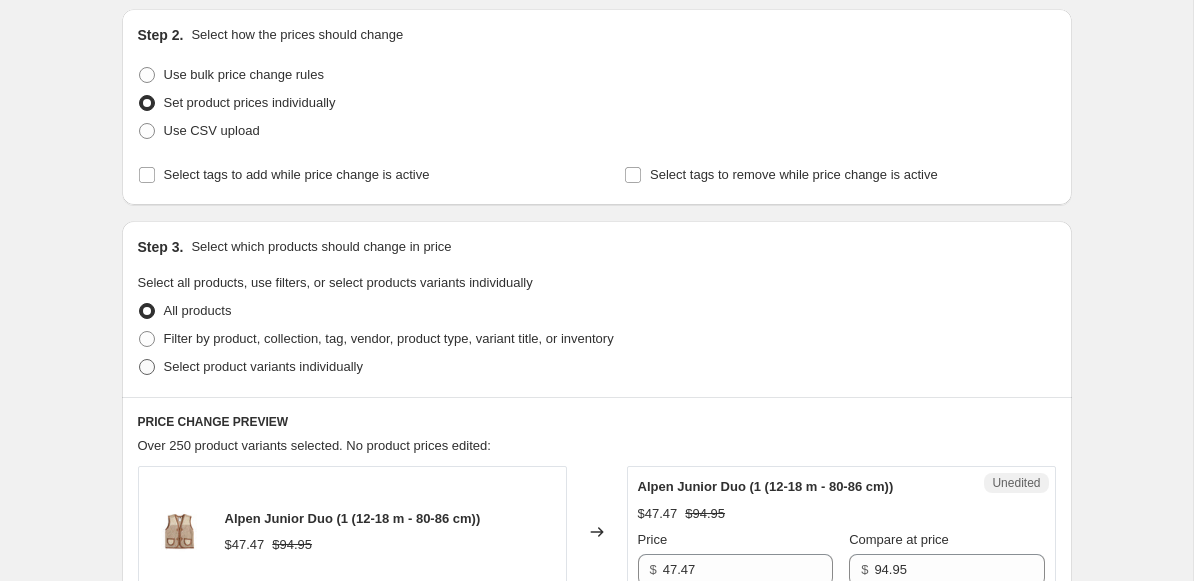 click on "Select product variants individually" at bounding box center [263, 366] 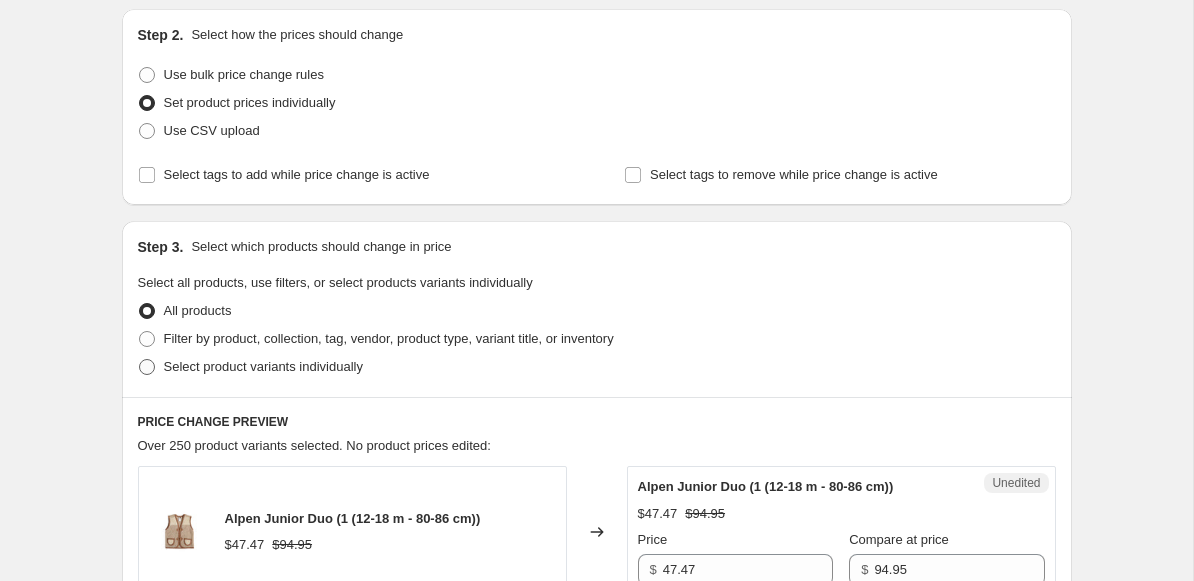 radio on "true" 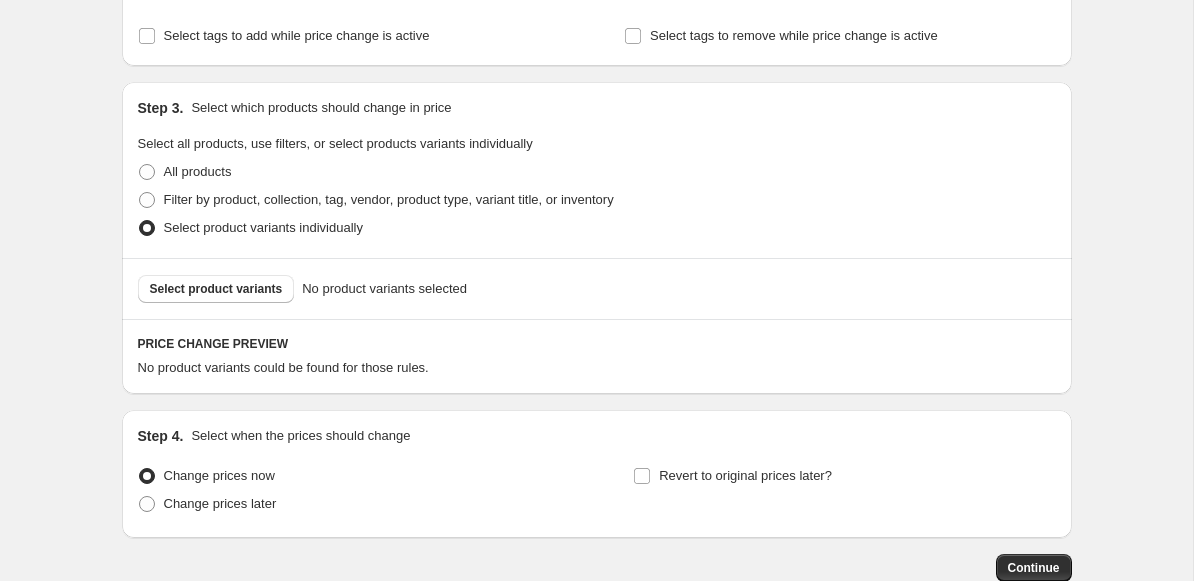 scroll, scrollTop: 344, scrollLeft: 0, axis: vertical 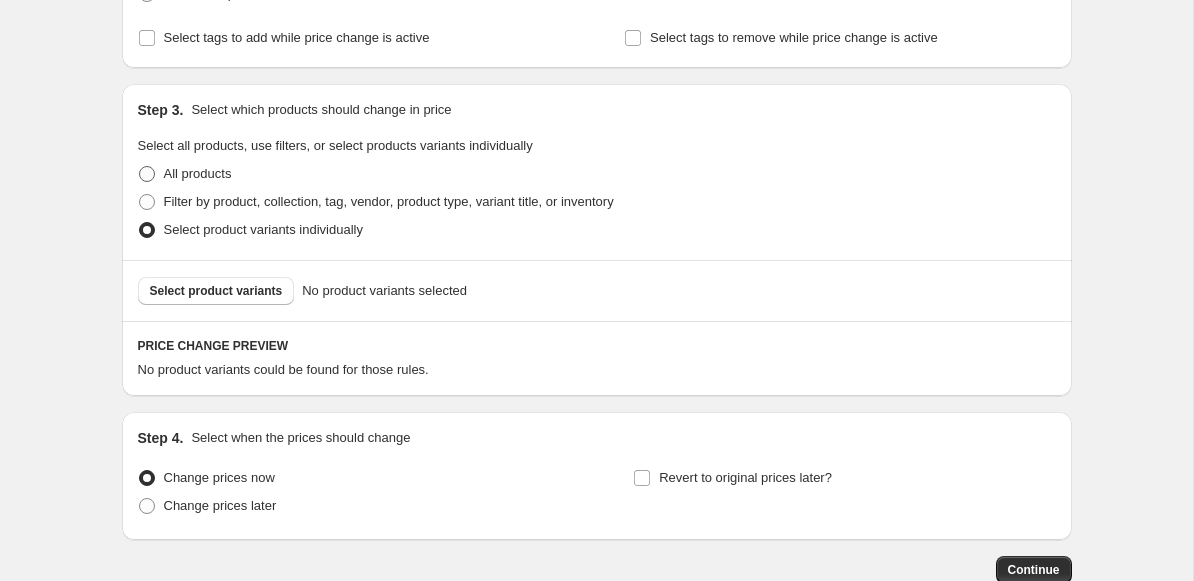 click on "All products" at bounding box center [198, 173] 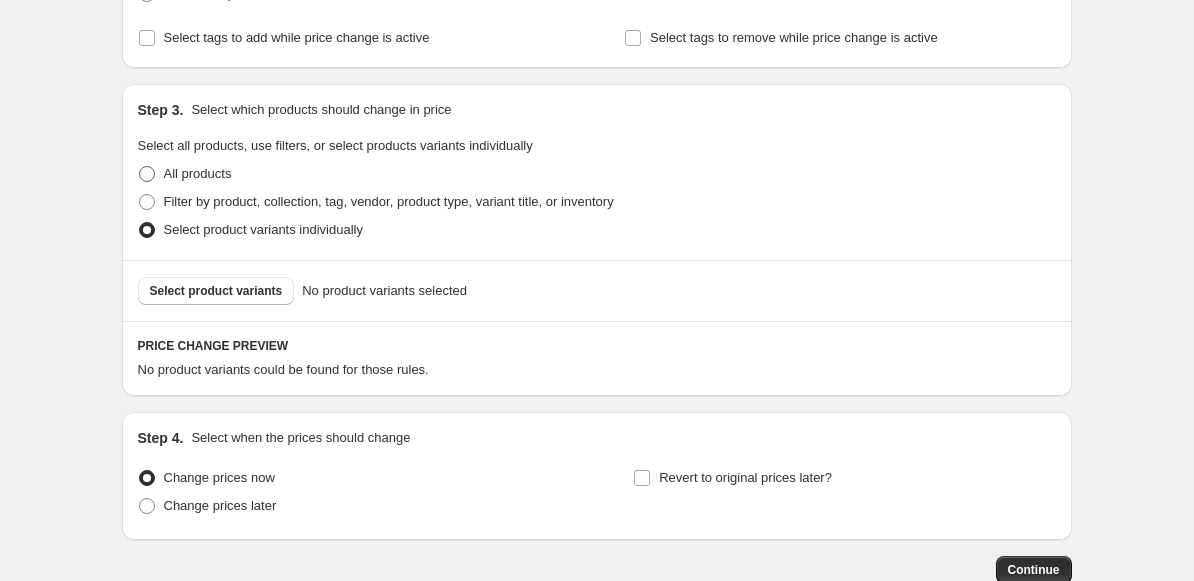 radio on "true" 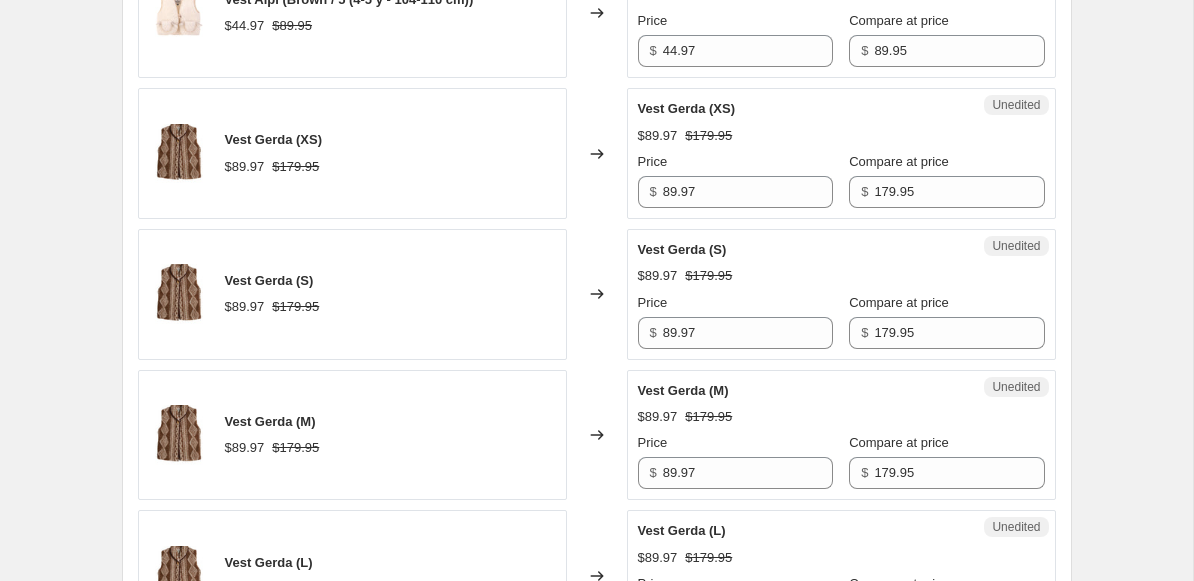 scroll, scrollTop: 2690, scrollLeft: 0, axis: vertical 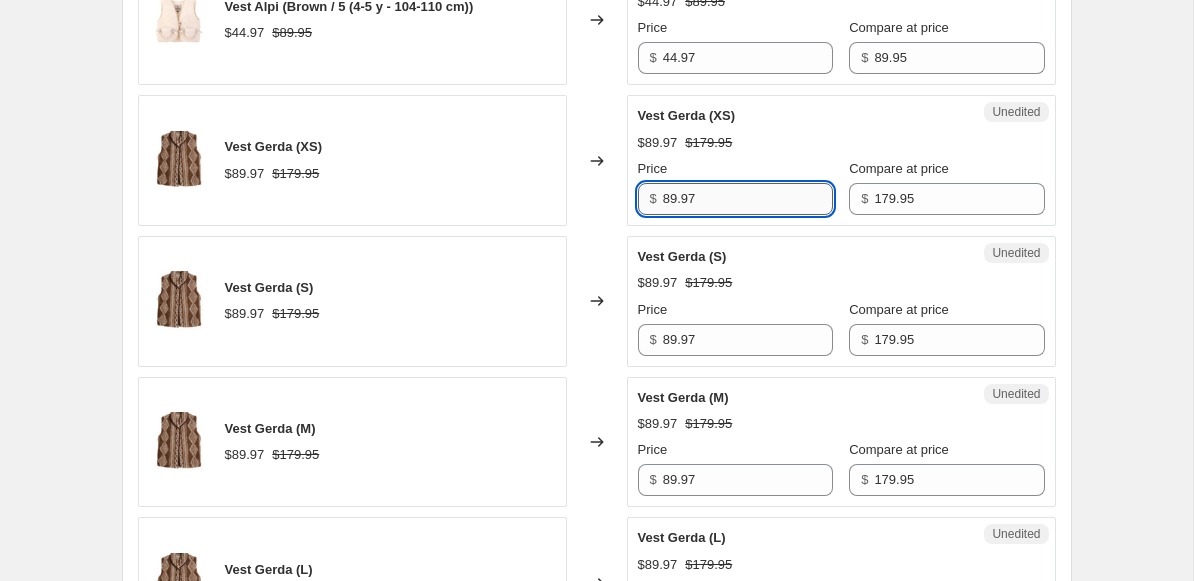 click on "89.97" at bounding box center [748, 199] 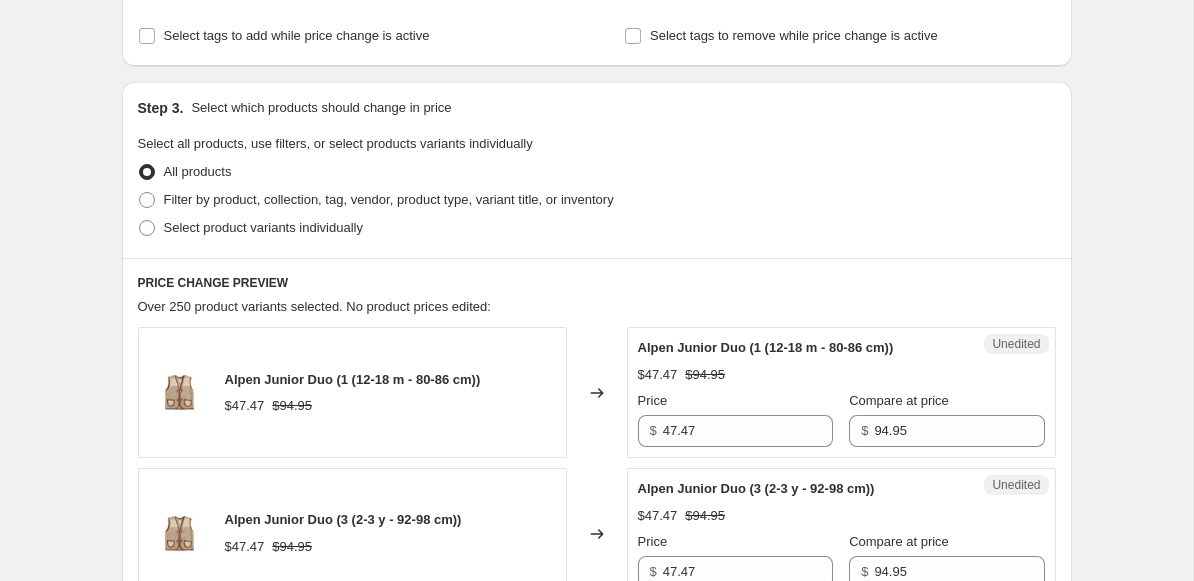 scroll, scrollTop: 365, scrollLeft: 0, axis: vertical 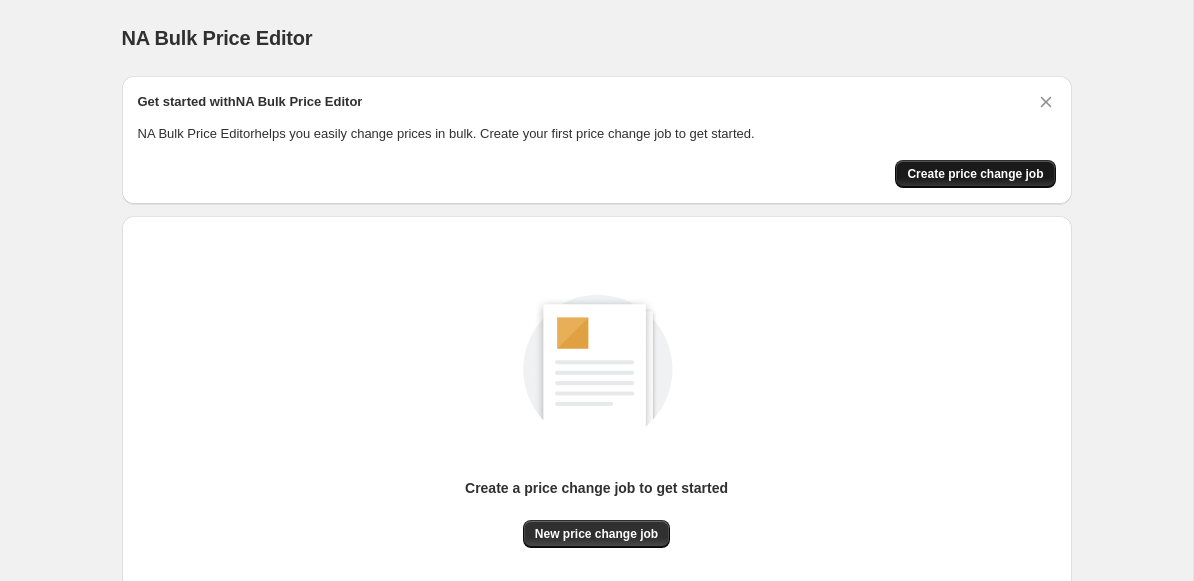 click on "Create price change job" at bounding box center [975, 174] 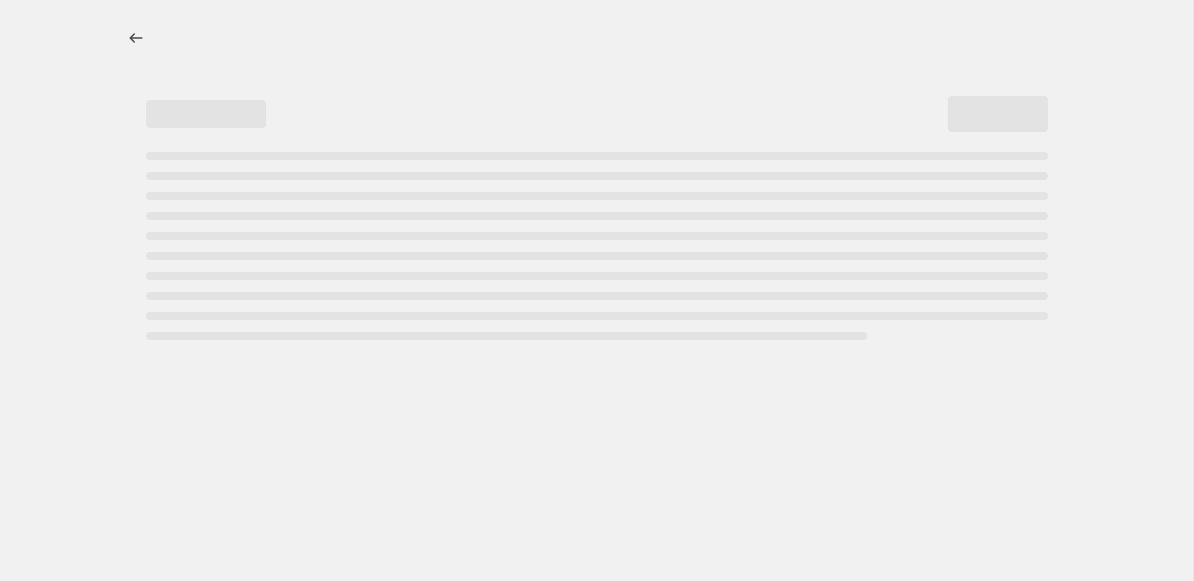 select on "percentage" 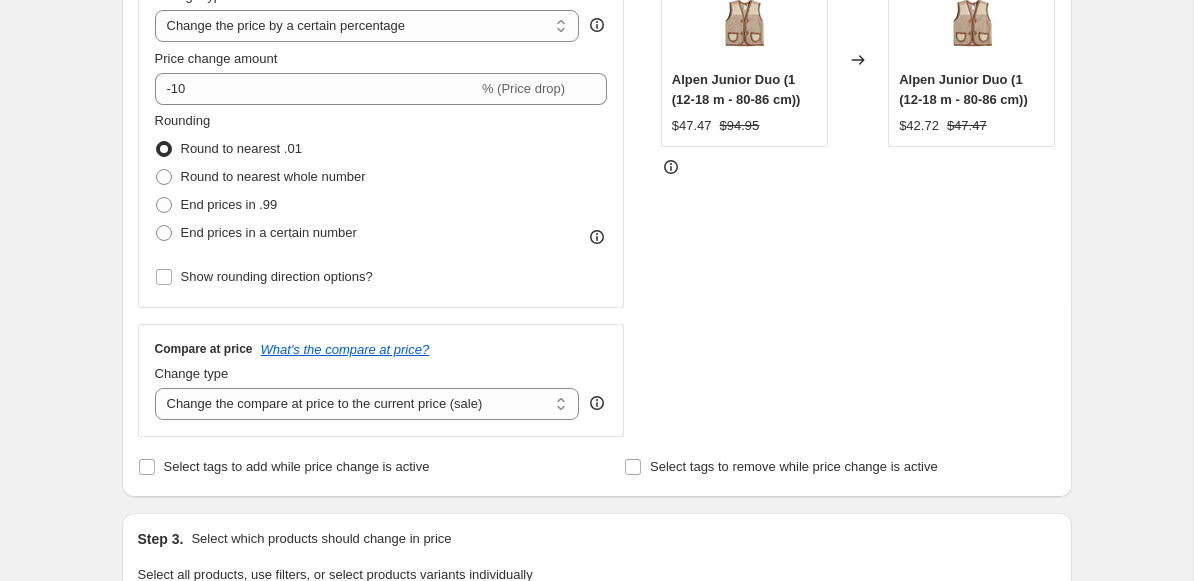 scroll, scrollTop: 425, scrollLeft: 0, axis: vertical 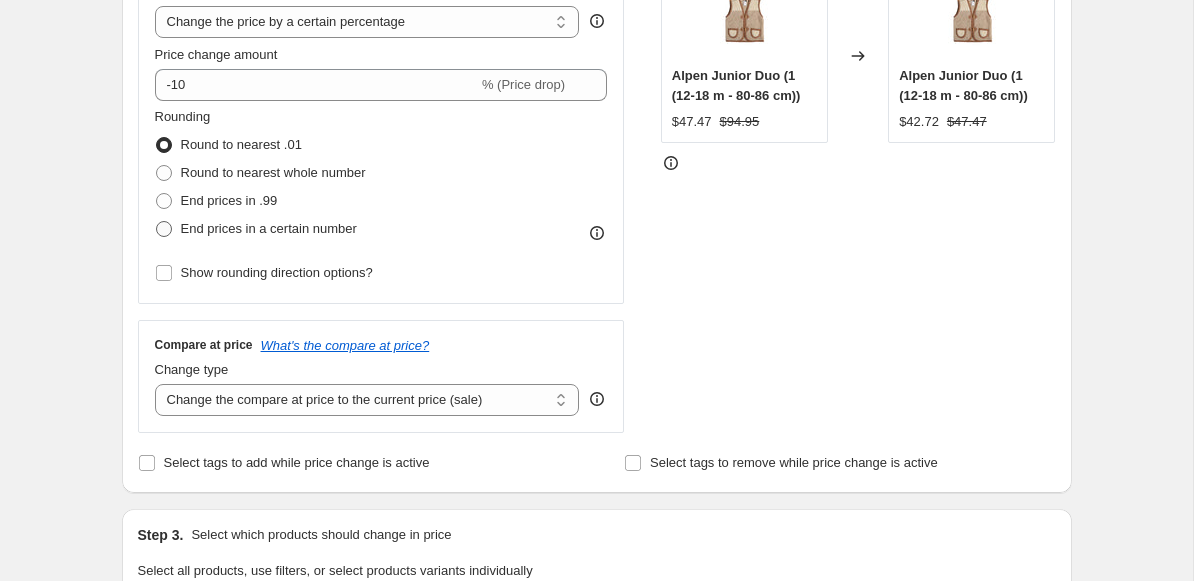 click at bounding box center (164, 229) 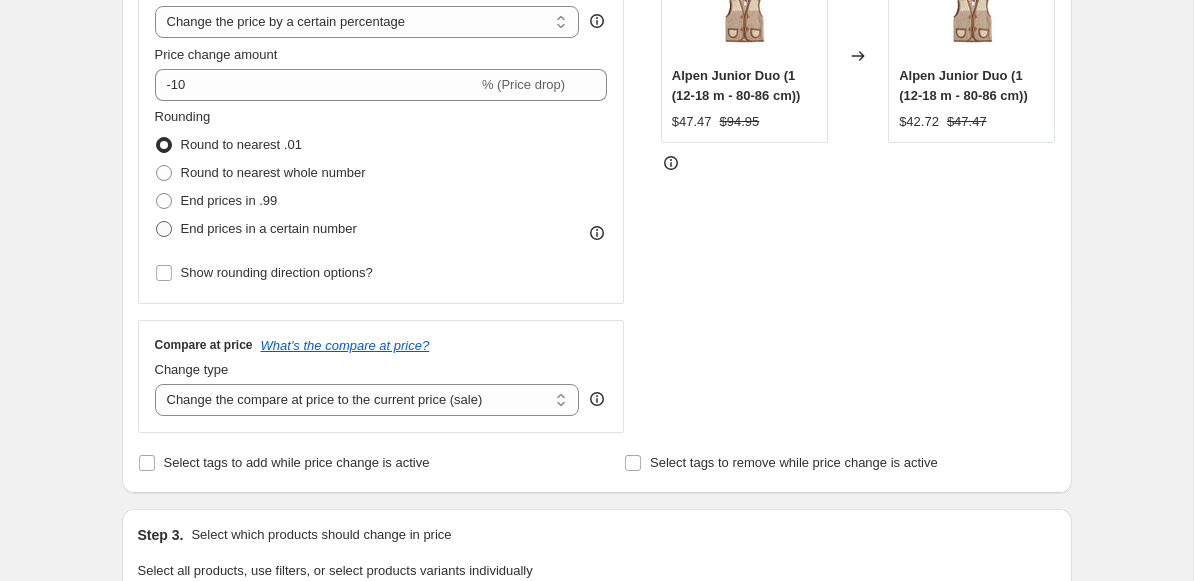 radio on "true" 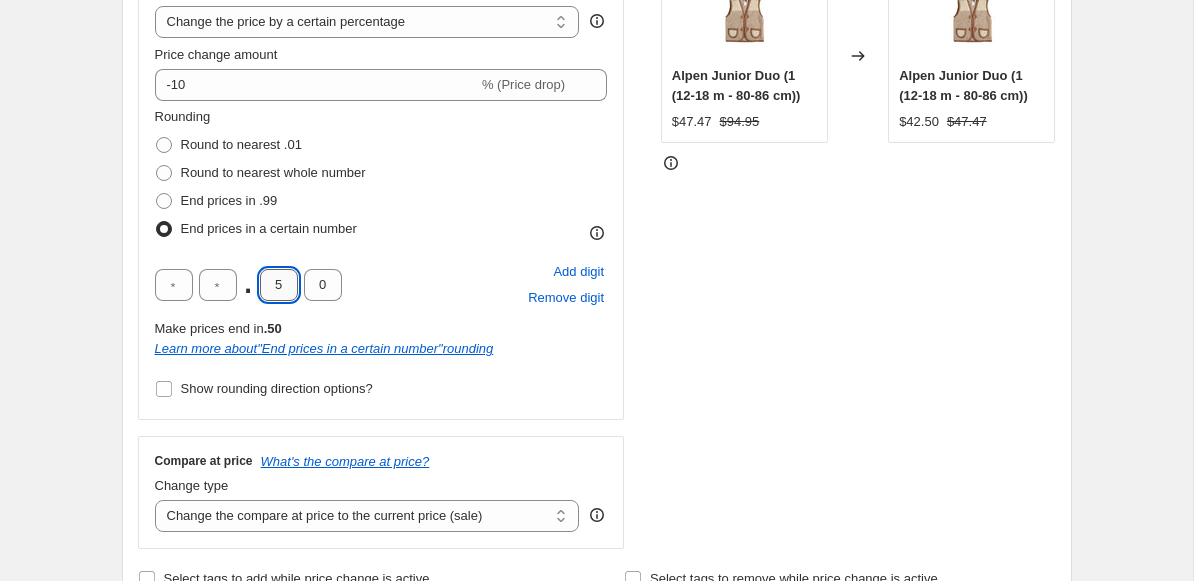 drag, startPoint x: 278, startPoint y: 286, endPoint x: 261, endPoint y: 286, distance: 17 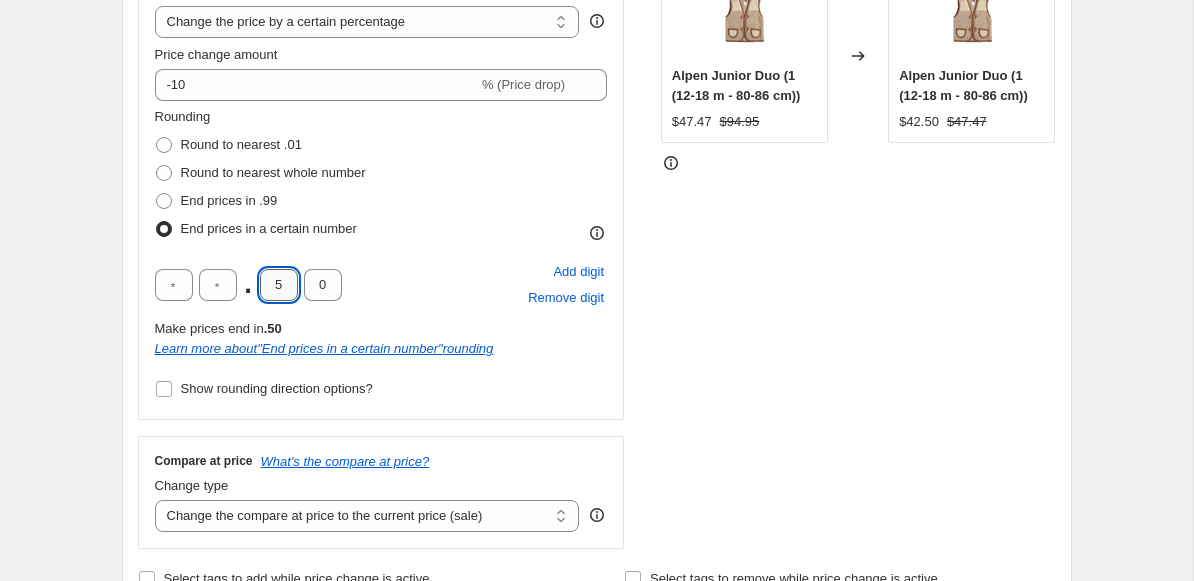 click on "5" at bounding box center (279, 285) 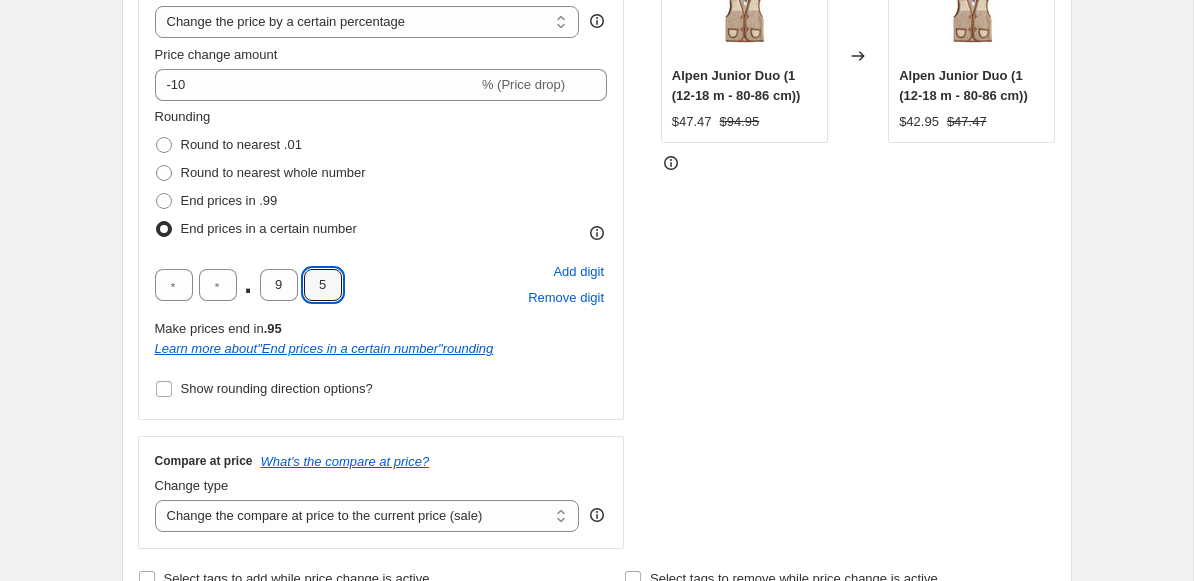 type on "5" 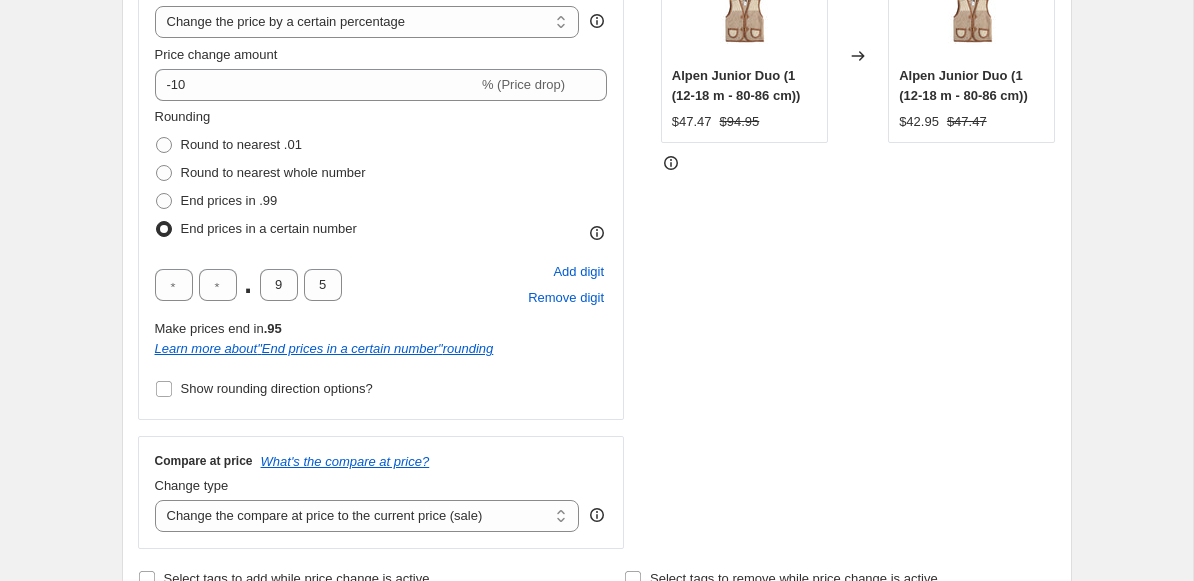 click on "Step 2. Select how the prices should change Use bulk price change rules Set product prices individually Use CSV upload Price Change type Change the price to a certain amount Change the price by a certain amount Change the price by a certain percentage Change the price to the current compare at price (price before sale) Change the price by a certain amount relative to the compare at price Change the price by a certain percentage relative to the compare at price Don't change the price Change the price by a certain percentage relative to the cost per item Change price to certain cost margin Change the price by a certain percentage Price change amount -10 % (Price drop) Rounding Round to nearest .01 Round to nearest whole number End prices in .99 End prices in a certain number . 9 5 Add digit Remove digit Make prices end in  .95 Learn more about  " End prices in a certain number "  rounding Show rounding direction options? Compare at price What's the compare at price? Change type Don't change the compare at price" at bounding box center [597, 200] 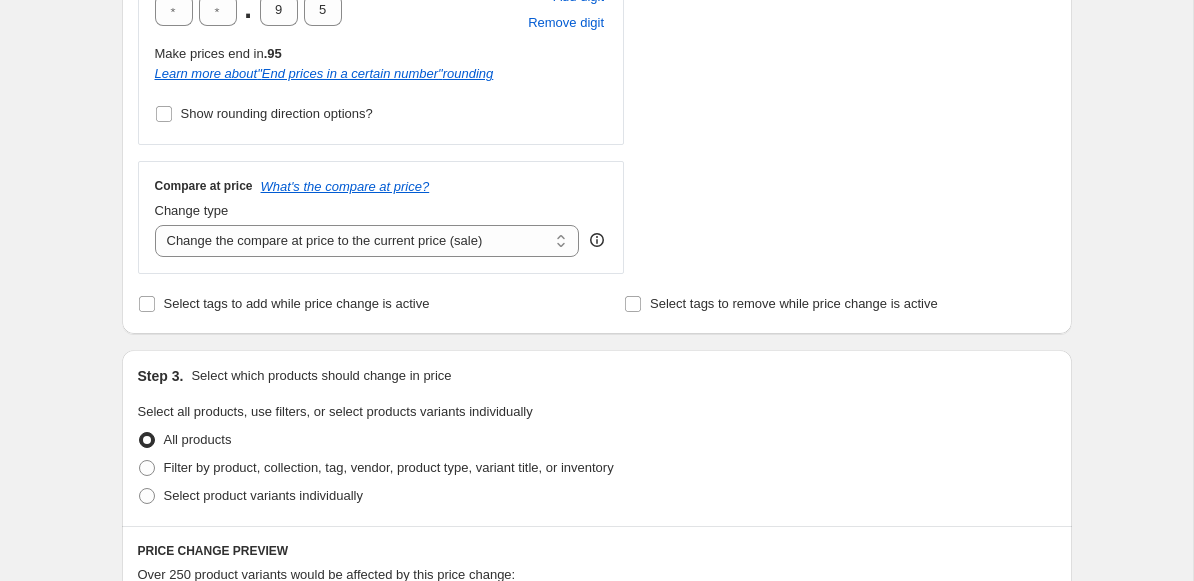 scroll, scrollTop: 699, scrollLeft: 0, axis: vertical 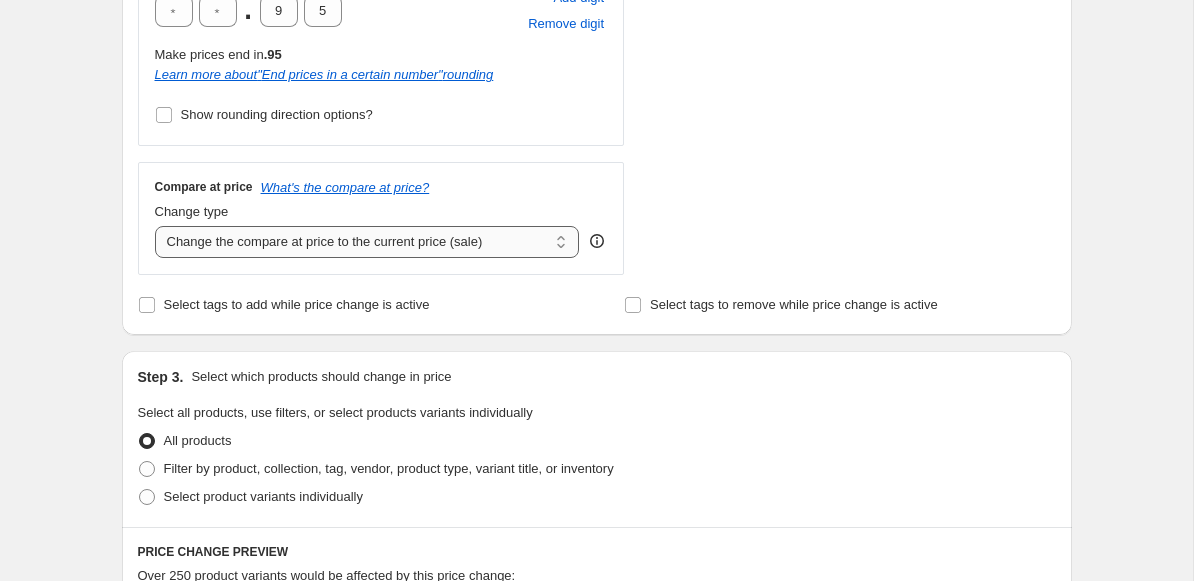 select on "pp" 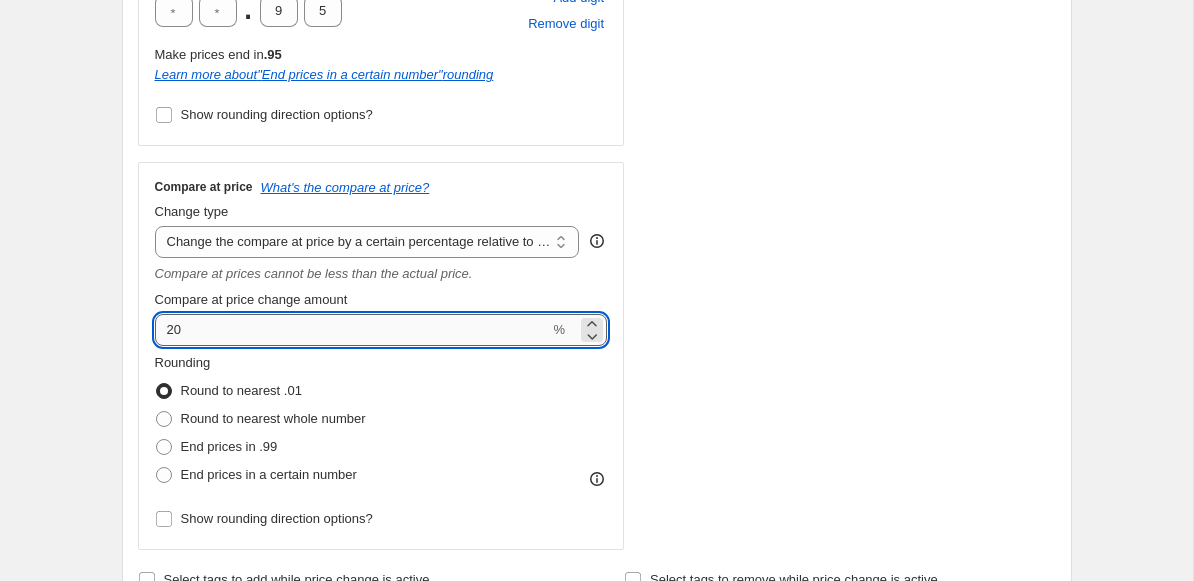 click on "20" at bounding box center (352, 330) 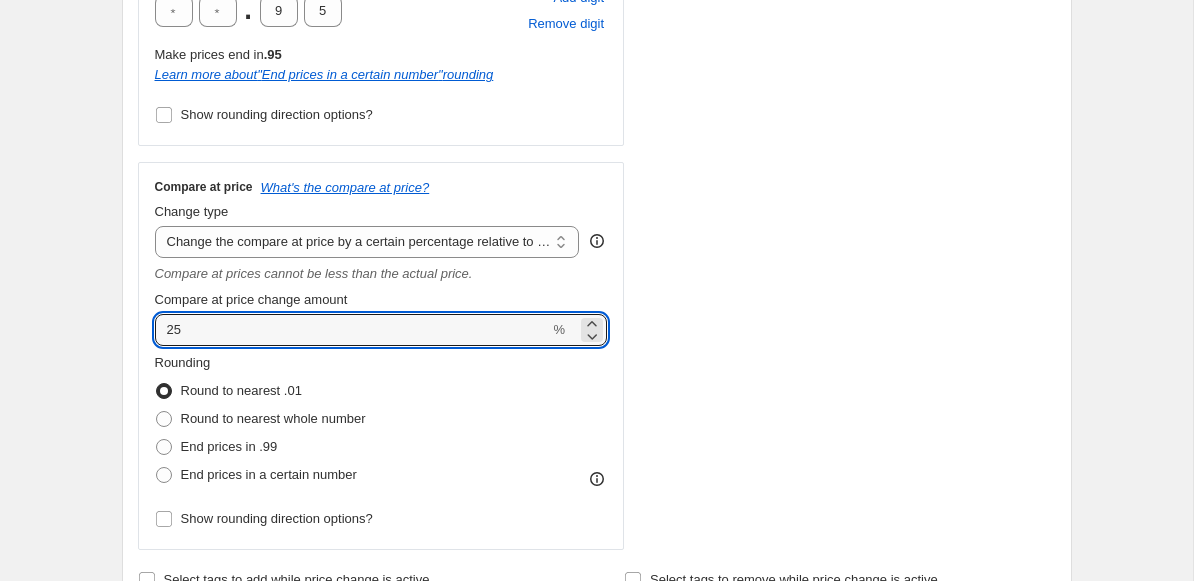 type on "25" 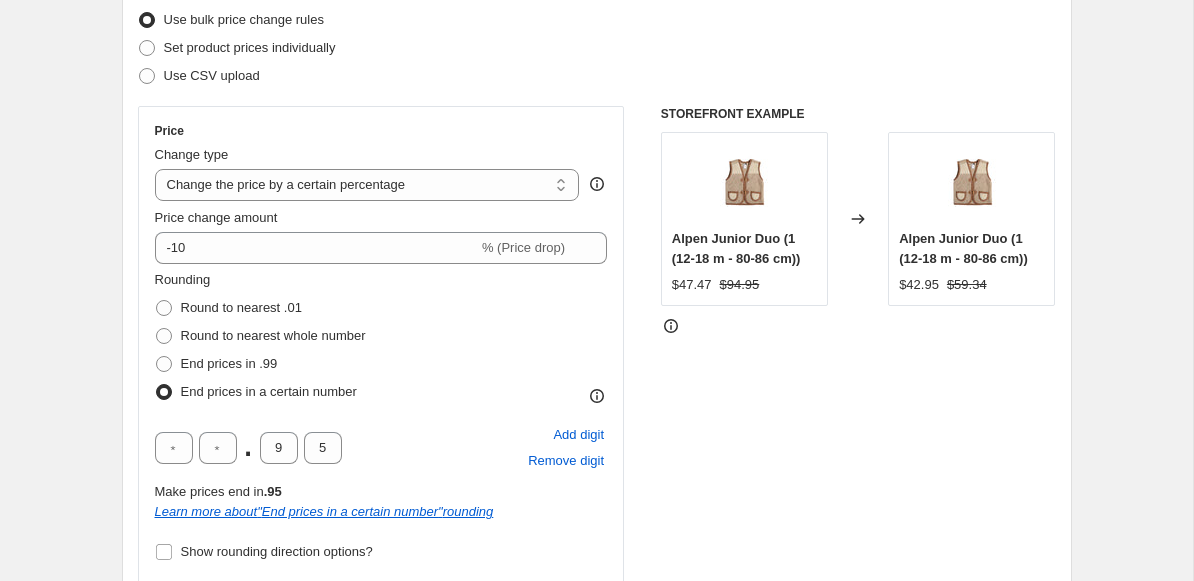 scroll, scrollTop: 263, scrollLeft: 0, axis: vertical 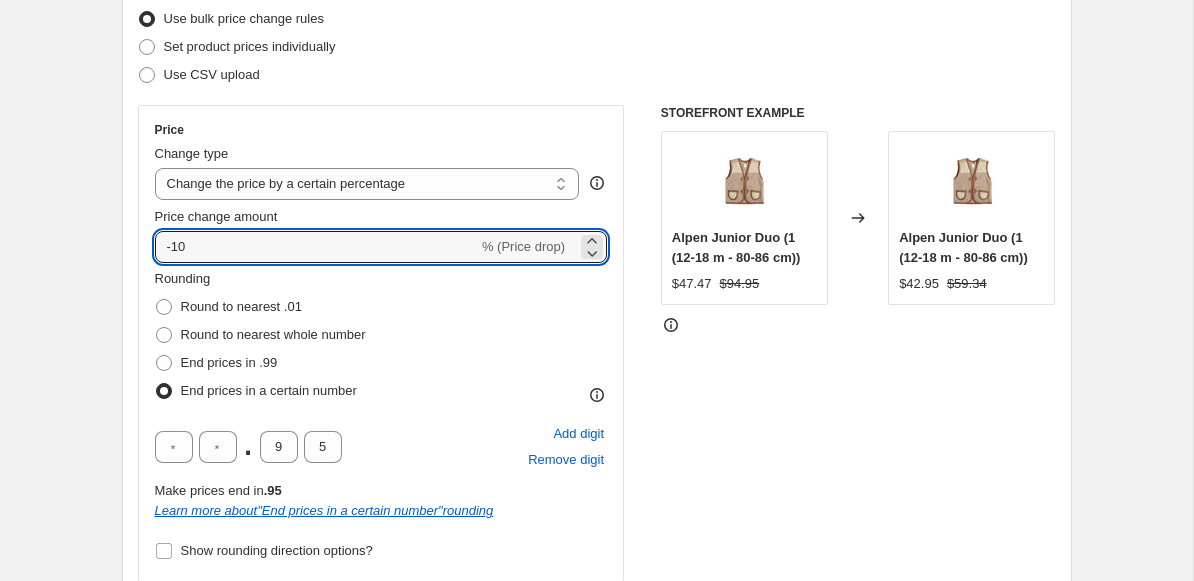 drag, startPoint x: 174, startPoint y: 246, endPoint x: 153, endPoint y: 246, distance: 21 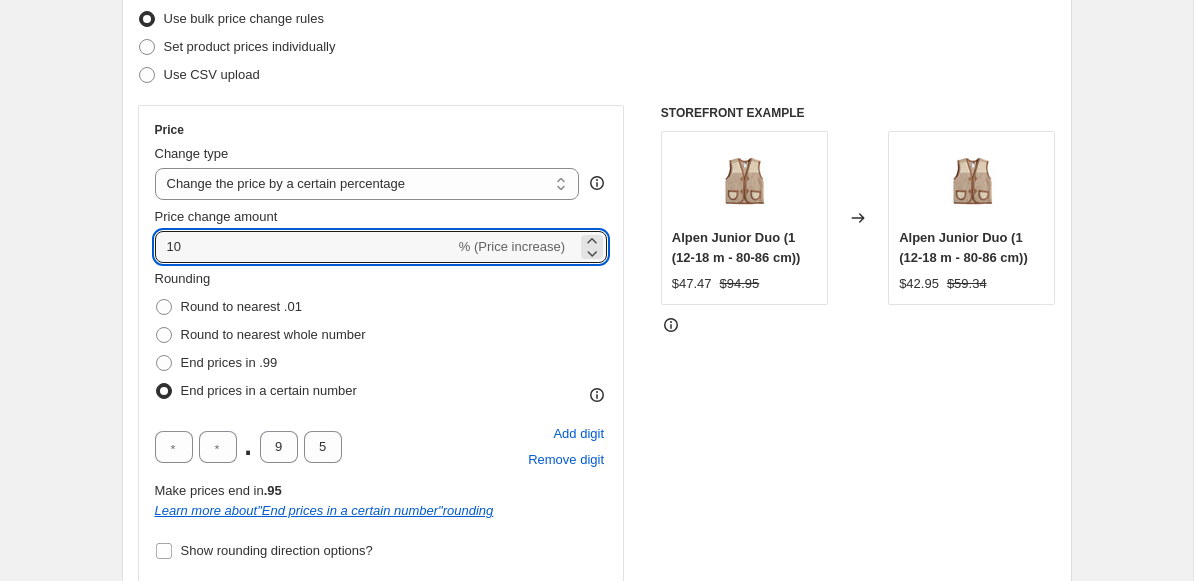 type on "10" 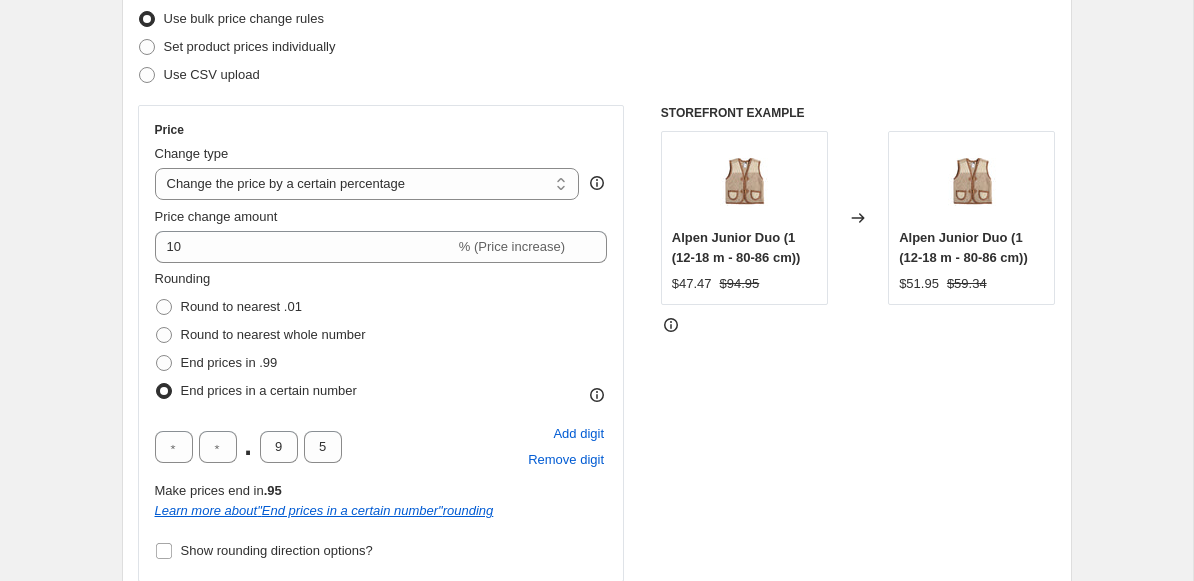 click on "Price Change type Change the price to a certain amount Change the price by a certain amount Change the price by a certain percentage Change the price to the current compare at price (price before sale) Change the price by a certain amount relative to the compare at price Change the price by a certain percentage relative to the compare at price Don't change the price Change the price by a certain percentage relative to the cost per item Change price to certain cost margin Change the price by a certain percentage Price change amount 10 % (Price increase) Rounding Round to nearest .01 Round to nearest whole number End prices in .99 End prices in a certain number . 9 5 Add digit Remove digit Make prices end in  .95 Learn more about  " End prices in a certain number "  rounding Show rounding direction options?" at bounding box center [381, 343] 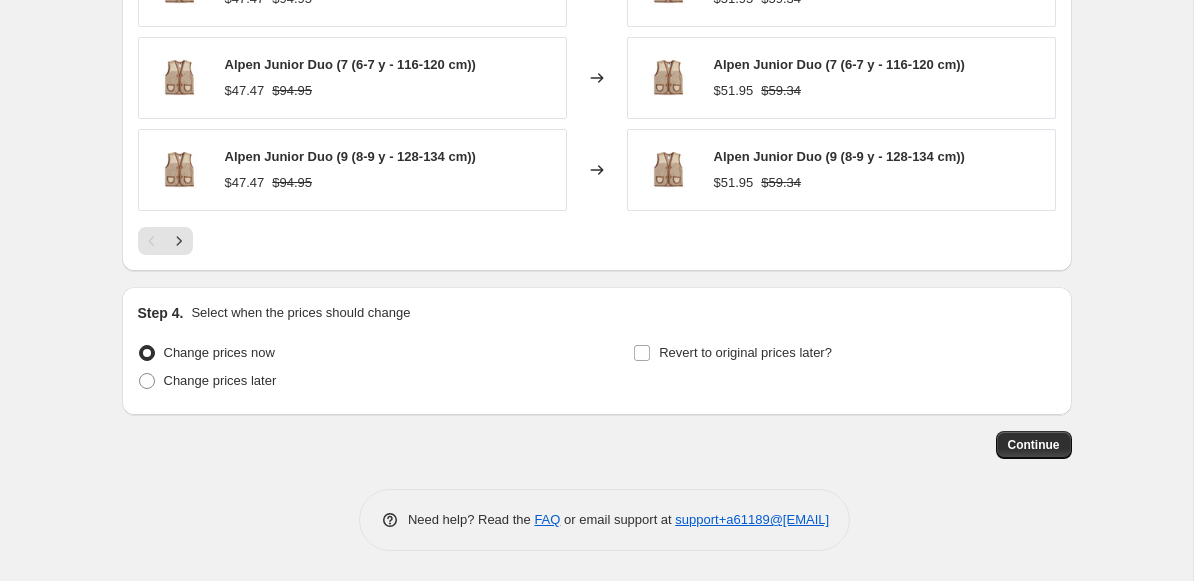 scroll, scrollTop: 1809, scrollLeft: 0, axis: vertical 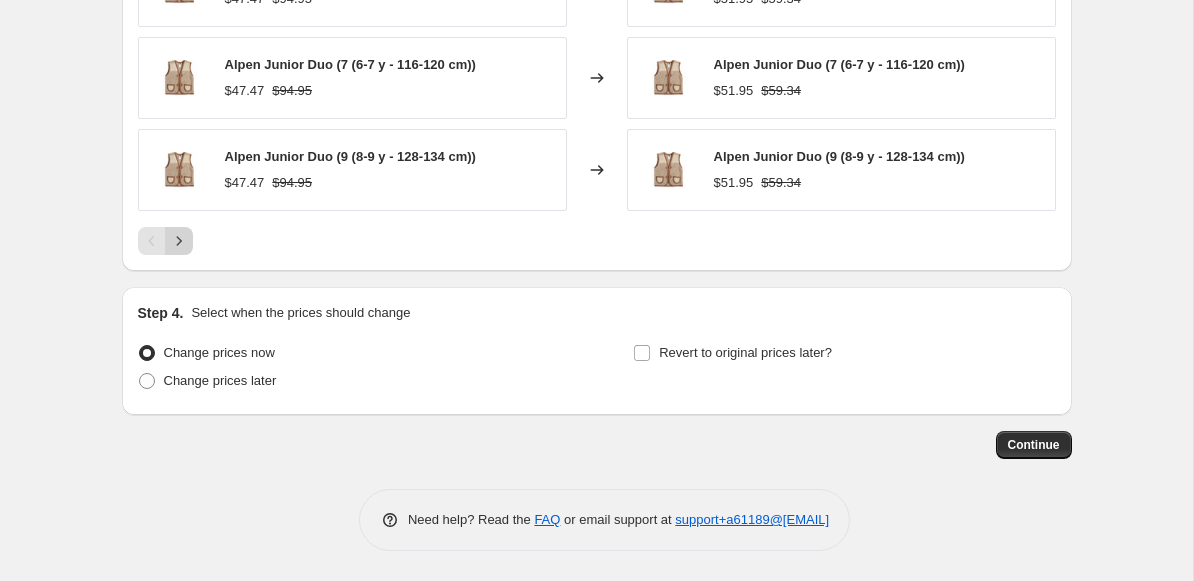click 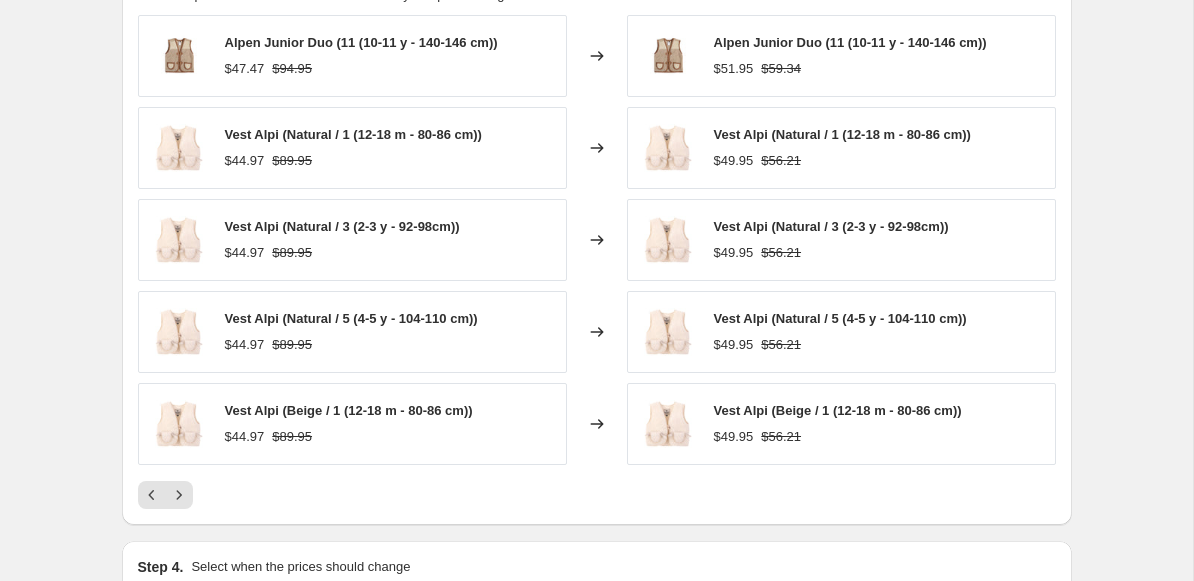 scroll, scrollTop: 1567, scrollLeft: 0, axis: vertical 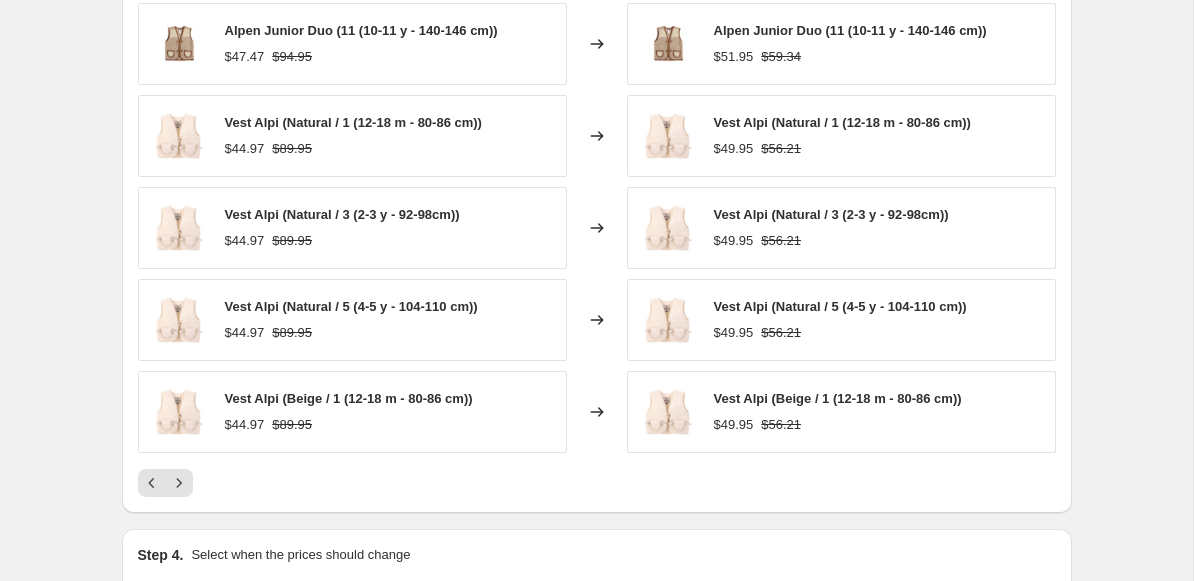 click on "PRICE CHANGE PREVIEW Over 250 product variants would be affected by this price change: Alpen Junior Duo (11 (10-11 y - 140-146 cm)) $47.47 $94.95 Changed to Alpen Junior Duo (11 (10-11 y - 140-146 cm)) $51.95 $59.34 Vest Alpi (Natural / 1 (12-18 m - 80-86 cm)) $44.97 $89.95 Changed to Vest Alpi (Natural / 1 (12-18 m - 80-86 cm)) $49.95 $56.21 Vest Alpi (Natural / 3 (2-3 y - 92-98cm)) $44.97 $89.95 Changed to Vest Alpi (Natural / 3 (2-3 y - 92-98cm)) $49.95 $56.21 Vest Alpi (Natural / 5 (4-5 y - 104-110 cm)) $44.97 $89.95 Changed to Vest Alpi (Natural / 5 (4-5 y - 104-110 cm)) $49.95 $56.21 Vest Alpi (Beige / 1 (12-18 m - 80-86 cm)) $44.97 $89.95 Changed to Vest Alpi (Beige / 1 (12-18 m - 80-86 cm)) $49.95 $56.21" at bounding box center (597, 223) 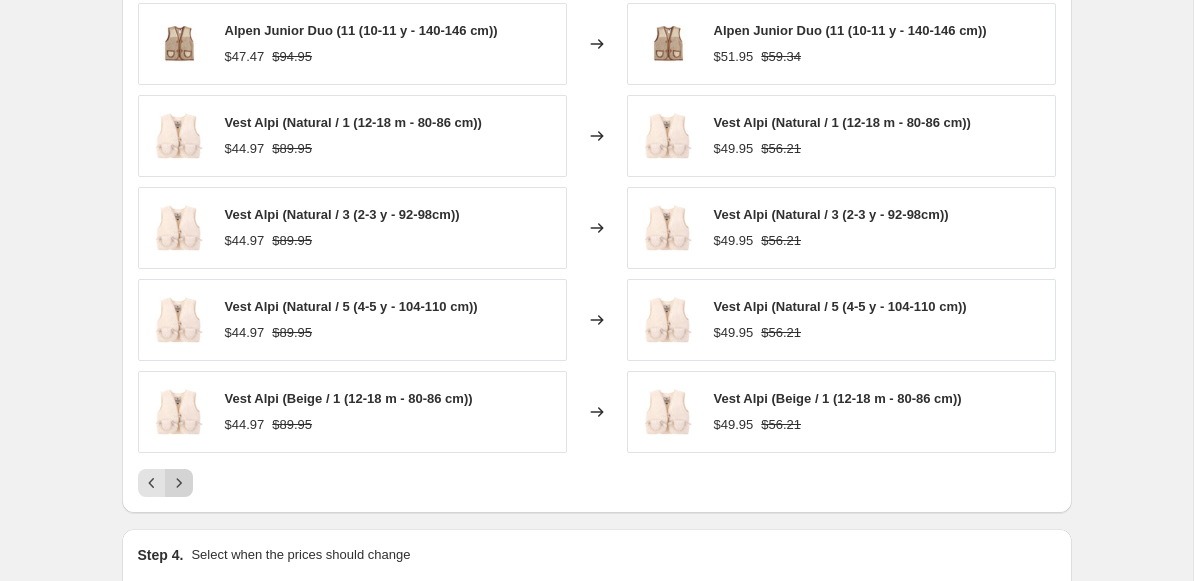 click 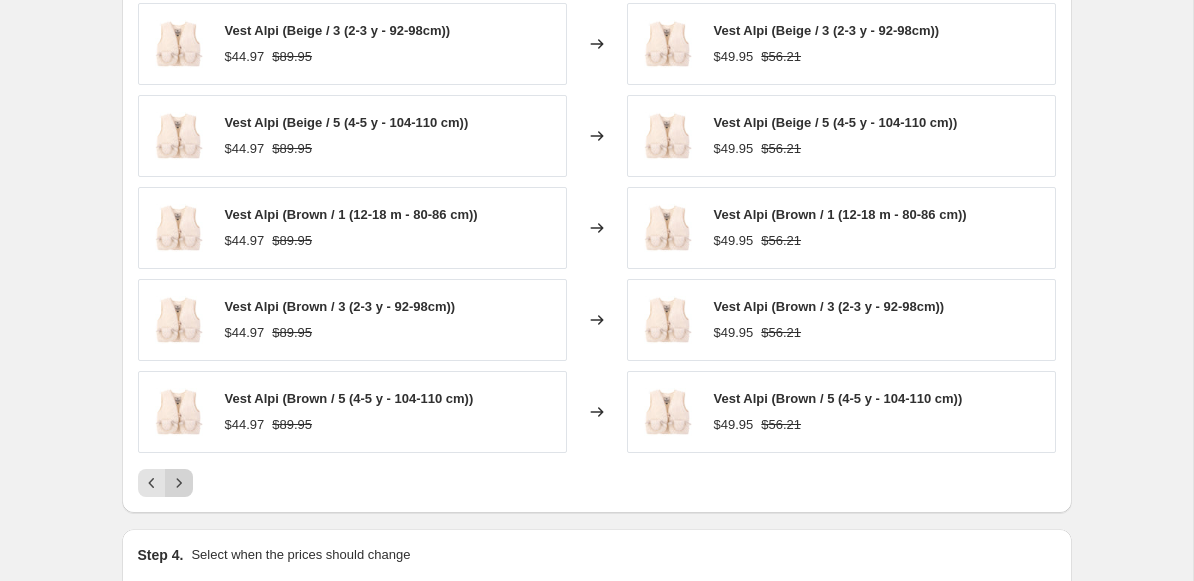 click 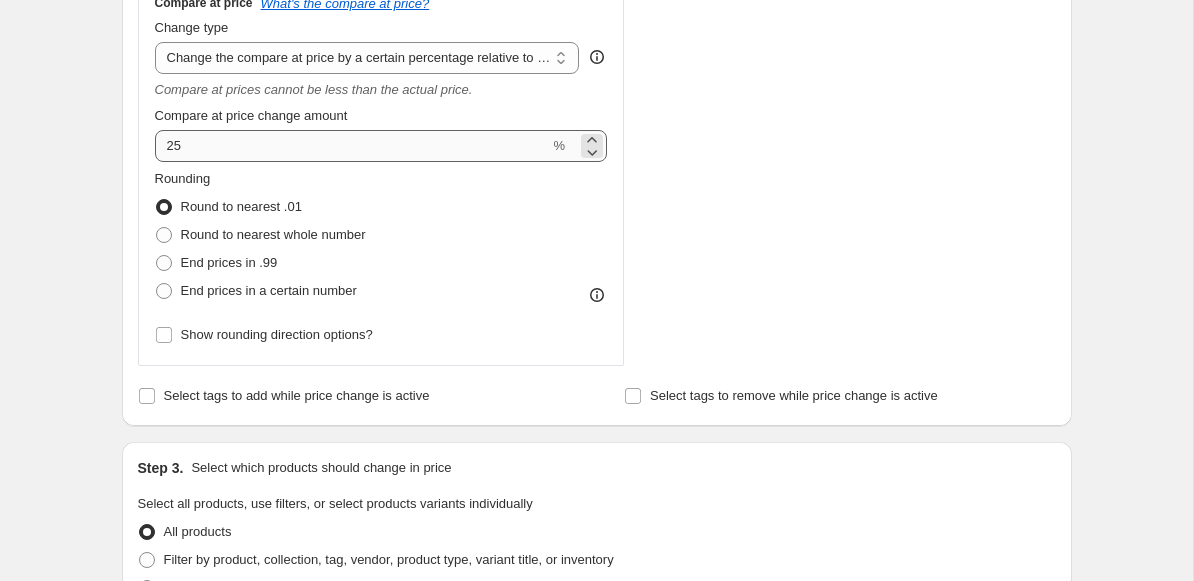 scroll, scrollTop: 876, scrollLeft: 0, axis: vertical 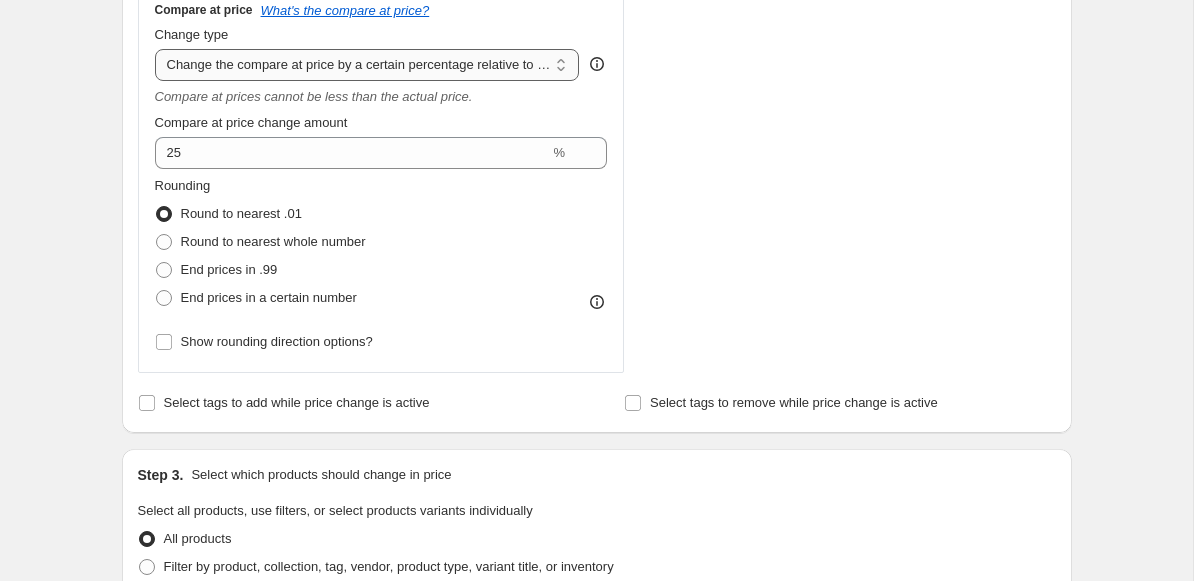 select on "bp" 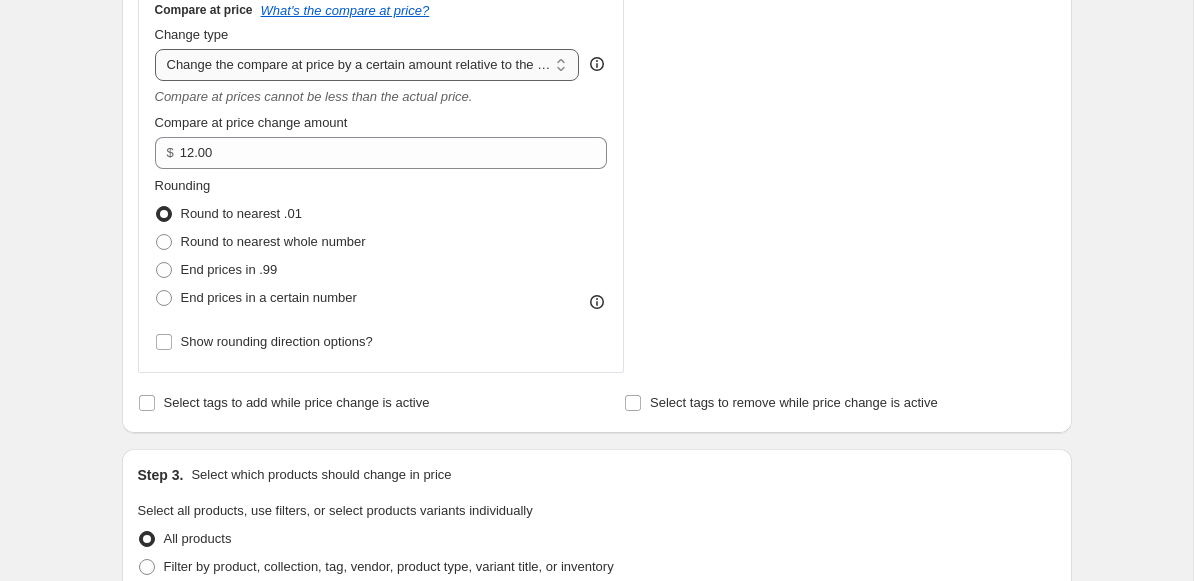 select on "pp" 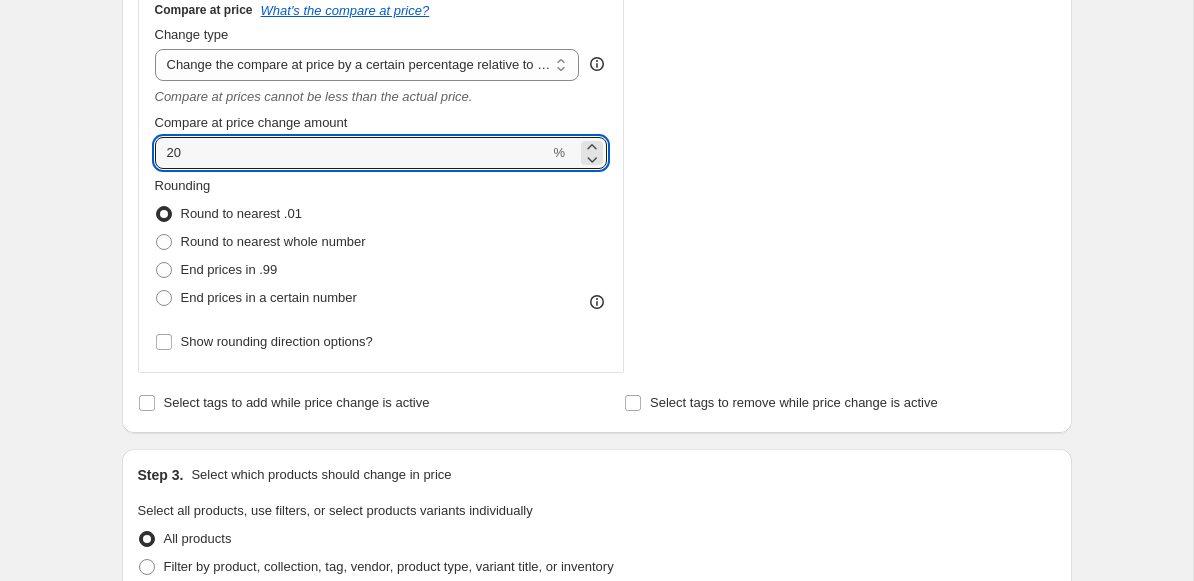 drag, startPoint x: 226, startPoint y: 153, endPoint x: 147, endPoint y: 153, distance: 79 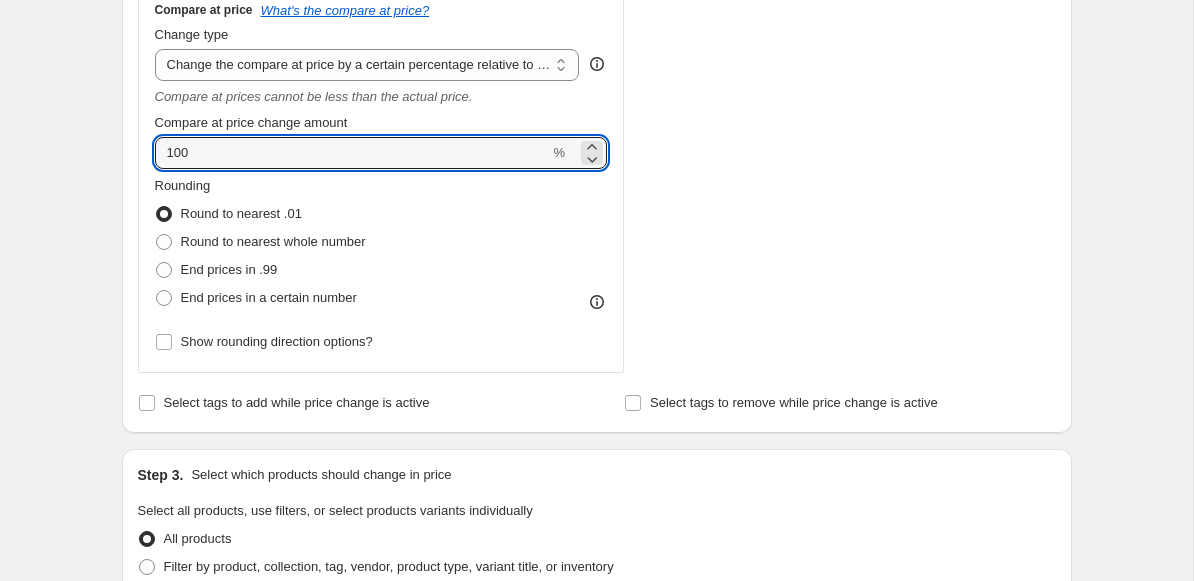 type on "100" 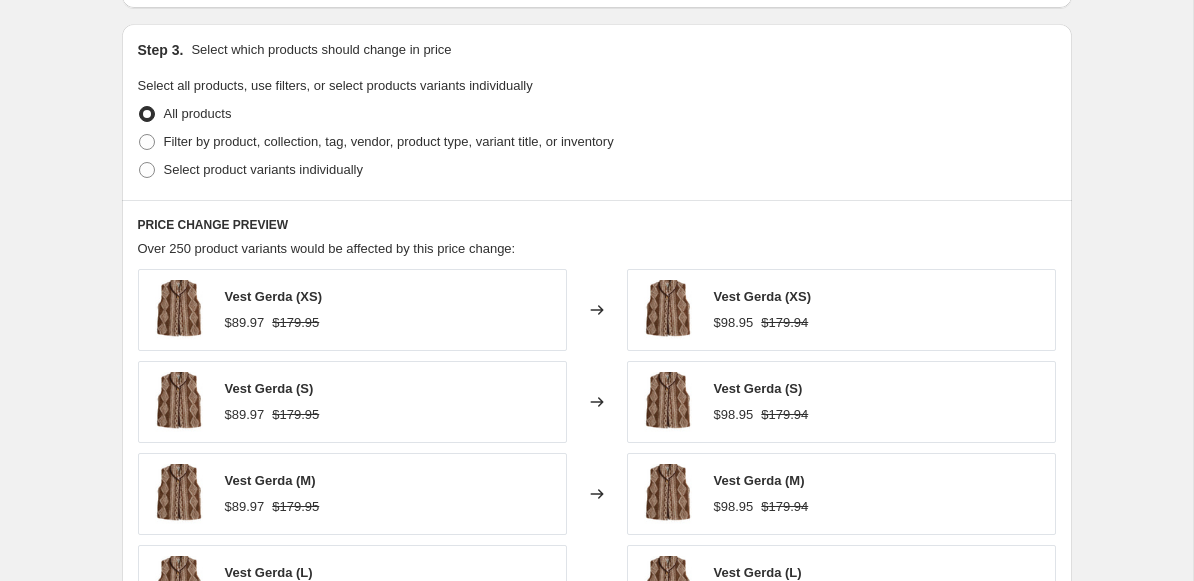 scroll, scrollTop: 1461, scrollLeft: 0, axis: vertical 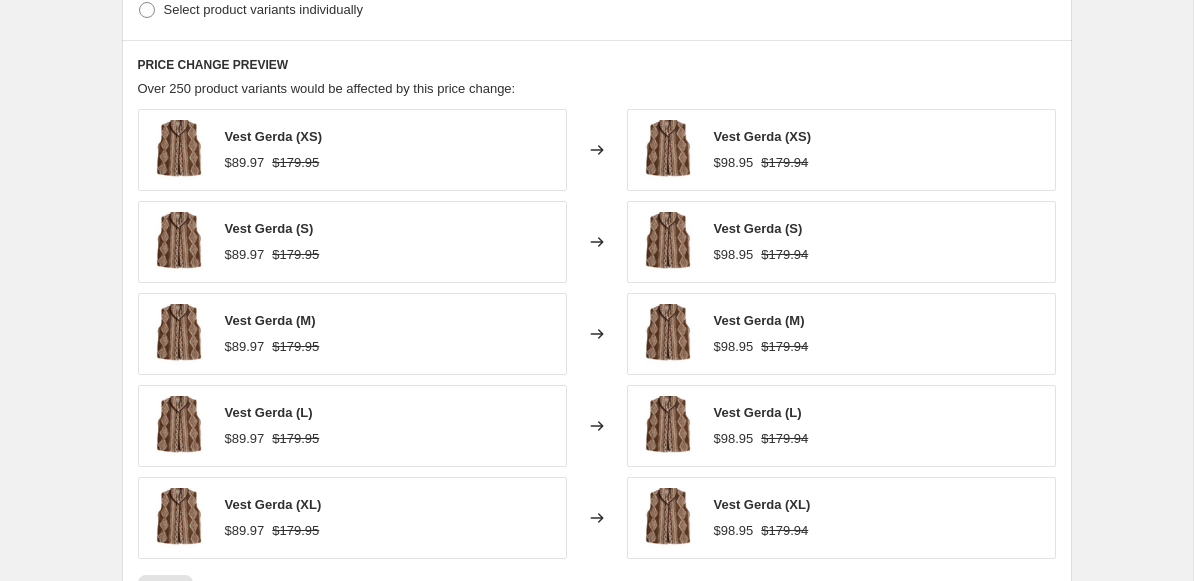 click on "Create new price change job. This page is ready Create new price change job Draft Step 1. Optionally give your price change job a title (eg "March 30% off sale on boots") 6 Aug 2025 at 11:44:52 Price change job This title is just for internal use, customers won't see it Step 2. Select how the prices should change Use bulk price change rules Set product prices individually Use CSV upload Price Change type Change the price to a certain amount Change the price by a certain amount Change the price by a certain percentage Change the price to the current compare at price (price before sale) Change the price by a certain amount relative to the compare at price Change the price by a certain percentage relative to the compare at price Don't change the price Change the price by a certain percentage relative to the cost per item Change price to certain cost margin Change the price by a certain percentage Price change amount 10 % (Price increase) Rounding Round to nearest .01 Round to nearest whole number . 9 5 Add digit" at bounding box center (596, -266) 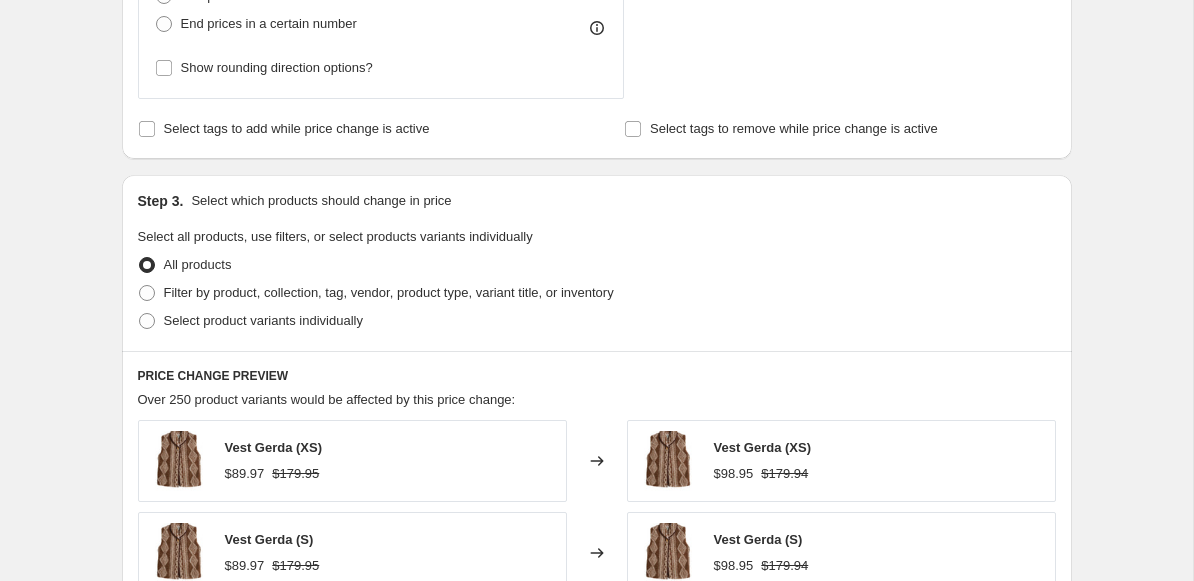 scroll, scrollTop: 775, scrollLeft: 0, axis: vertical 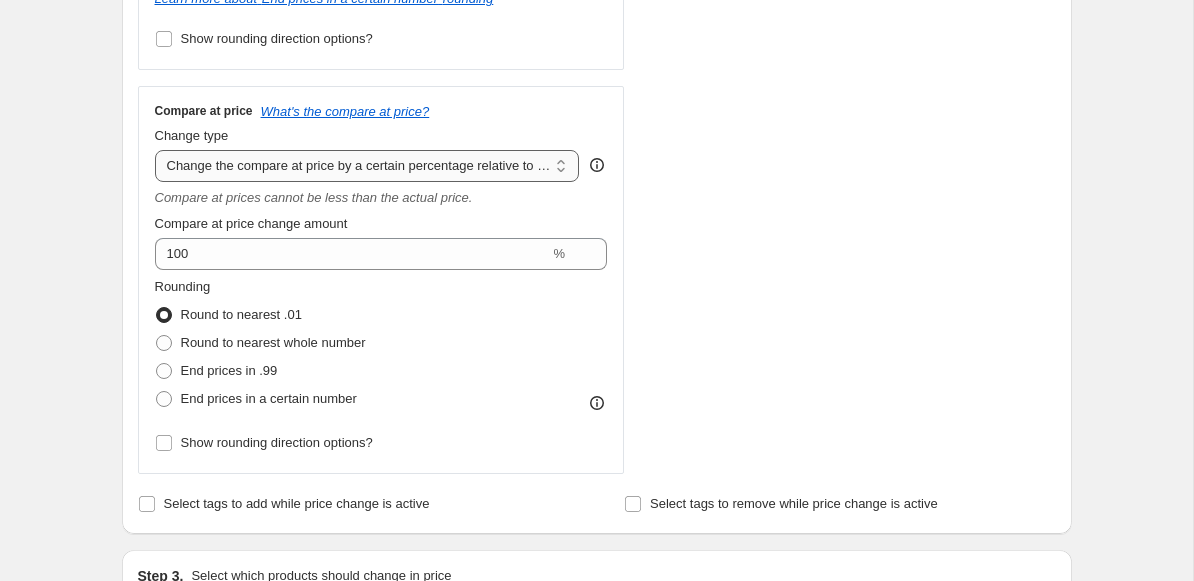select on "bp" 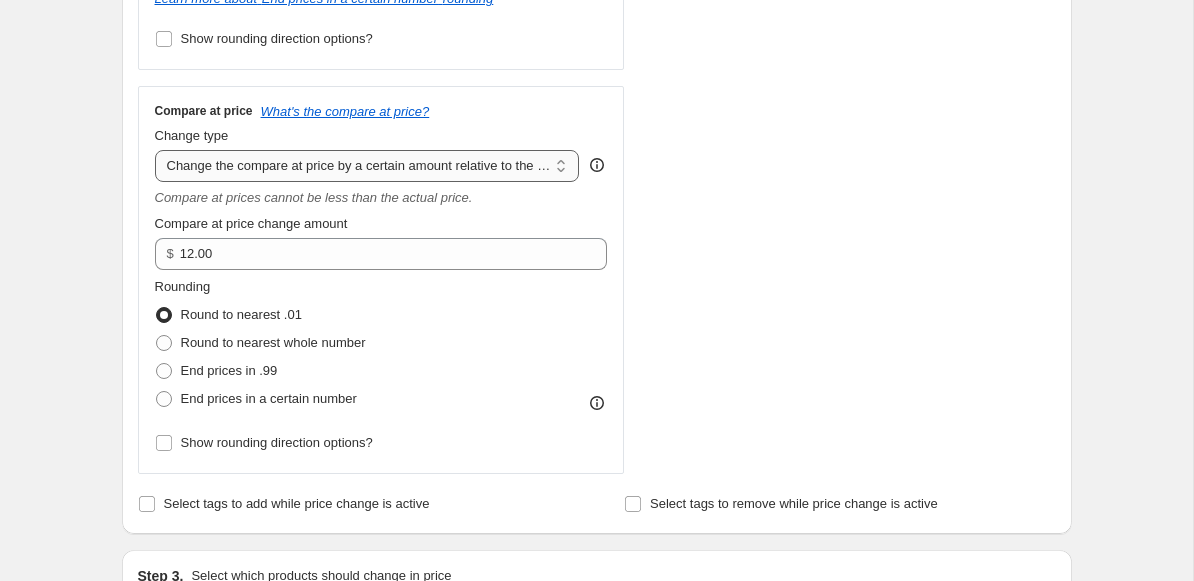 select on "percentage" 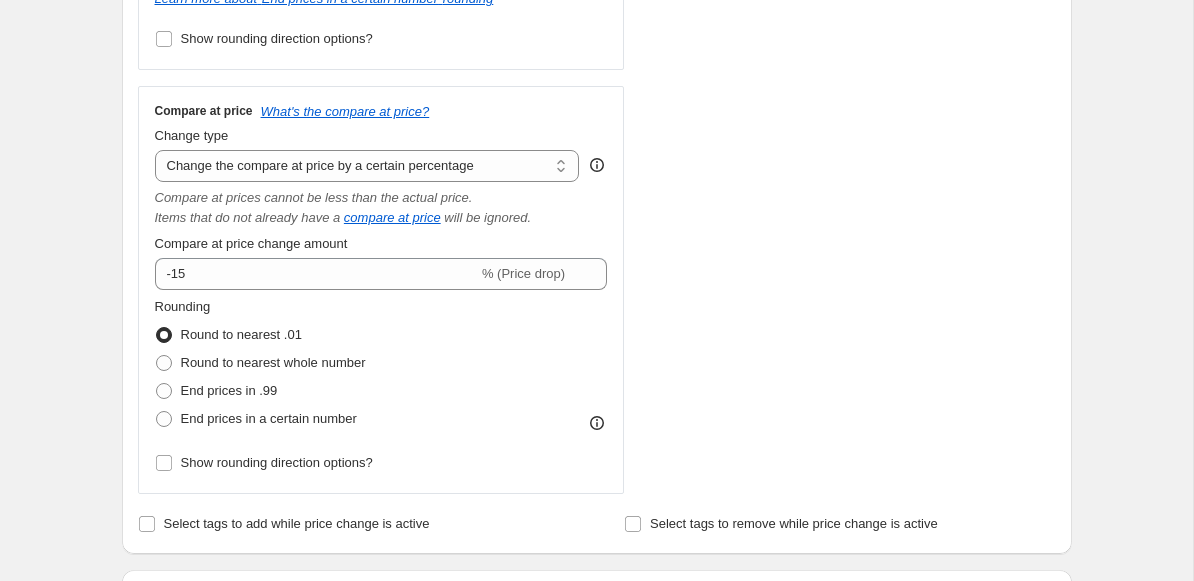 click on "Create new price change job. This page is ready Create new price change job Draft Step 1. Optionally give your price change job a title (eg "March 30% off sale on boots") 6 Aug 2025 at 11:44:52 Price change job This title is just for internal use, customers won't see it Step 2. Select how the prices should change Use bulk price change rules Set product prices individually Use CSV upload Price Change type Change the price to a certain amount Change the price by a certain amount Change the price by a certain percentage Change the price to the current compare at price (price before sale) Change the price by a certain amount relative to the compare at price Change the price by a certain percentage relative to the compare at price Don't change the price Change the price by a certain percentage relative to the cost per item Change price to certain cost margin Change the price by a certain percentage Price change amount 10 % (Price increase) Rounding Round to nearest .01 Round to nearest whole number . 9 5 Add digit" at bounding box center [596, 430] 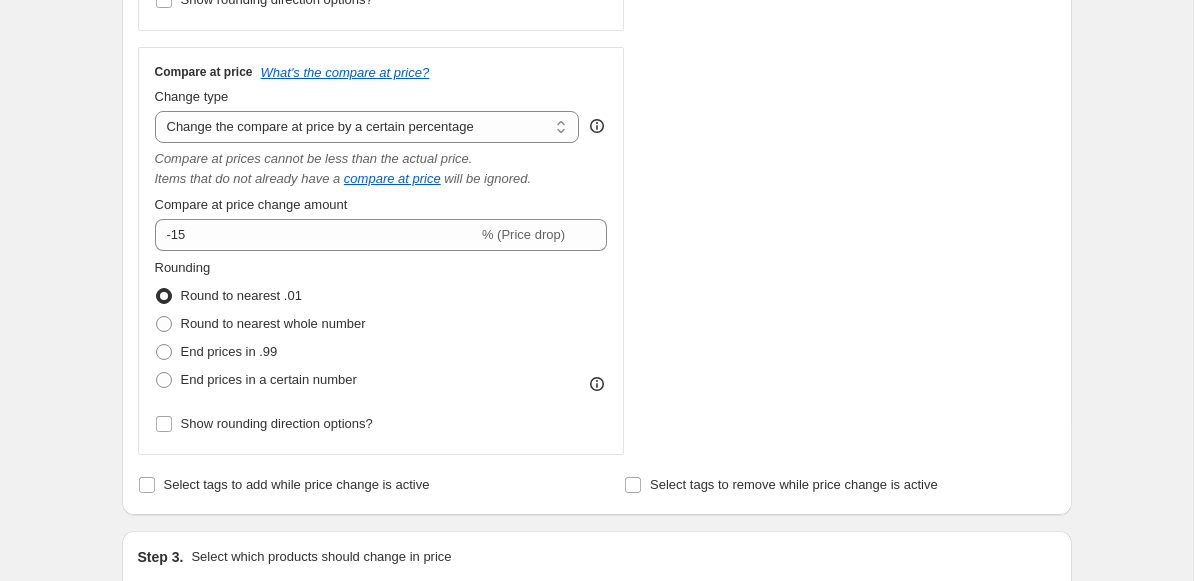 scroll, scrollTop: 816, scrollLeft: 0, axis: vertical 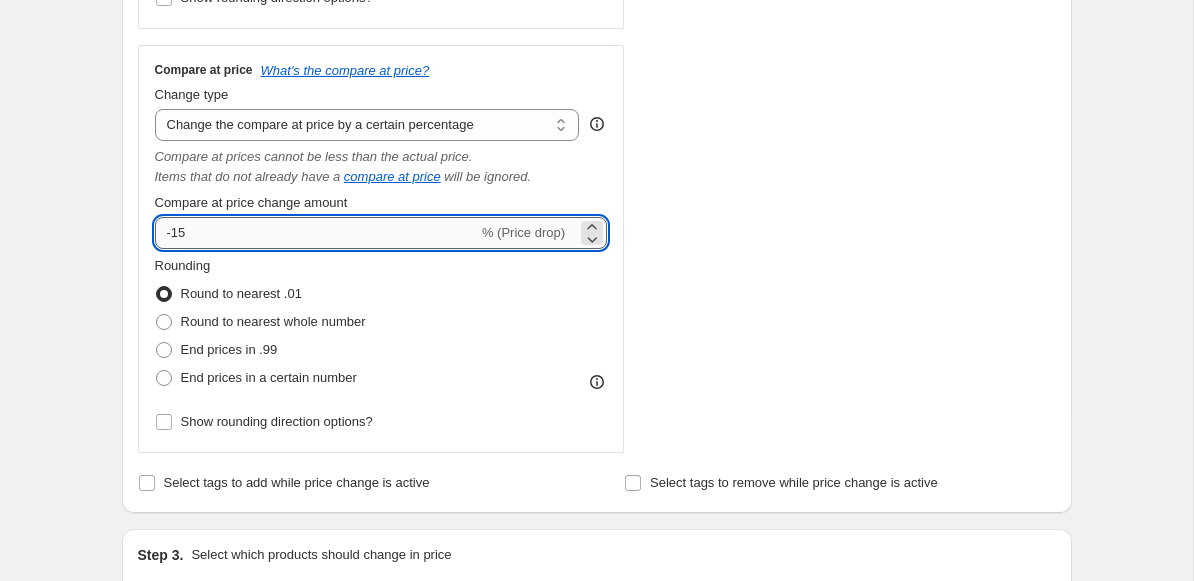 drag, startPoint x: 174, startPoint y: 232, endPoint x: 157, endPoint y: 232, distance: 17 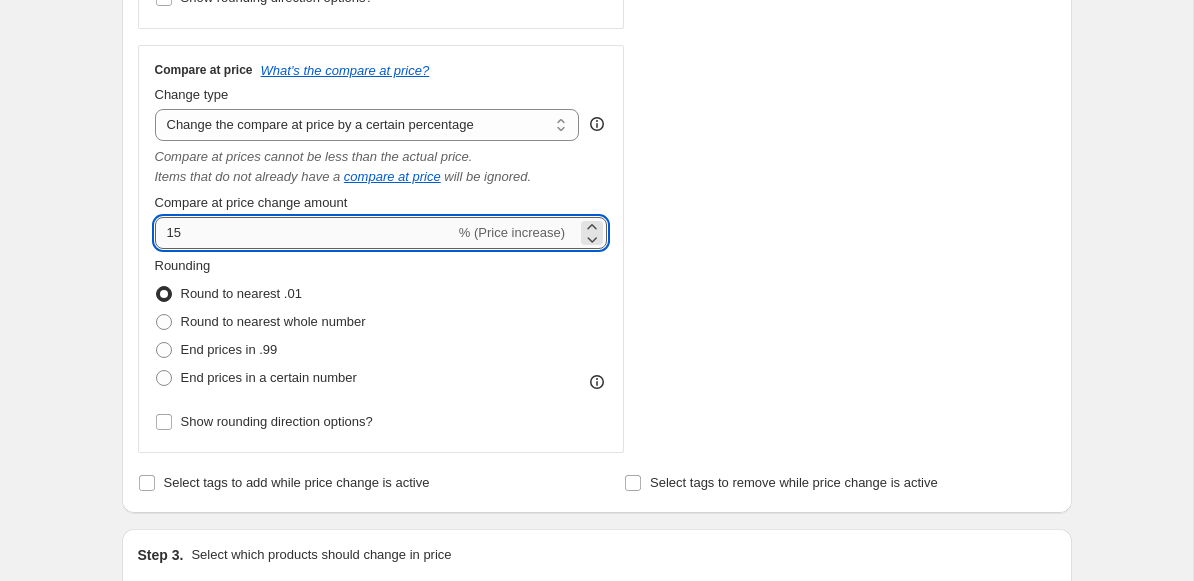 click on "15" at bounding box center (305, 233) 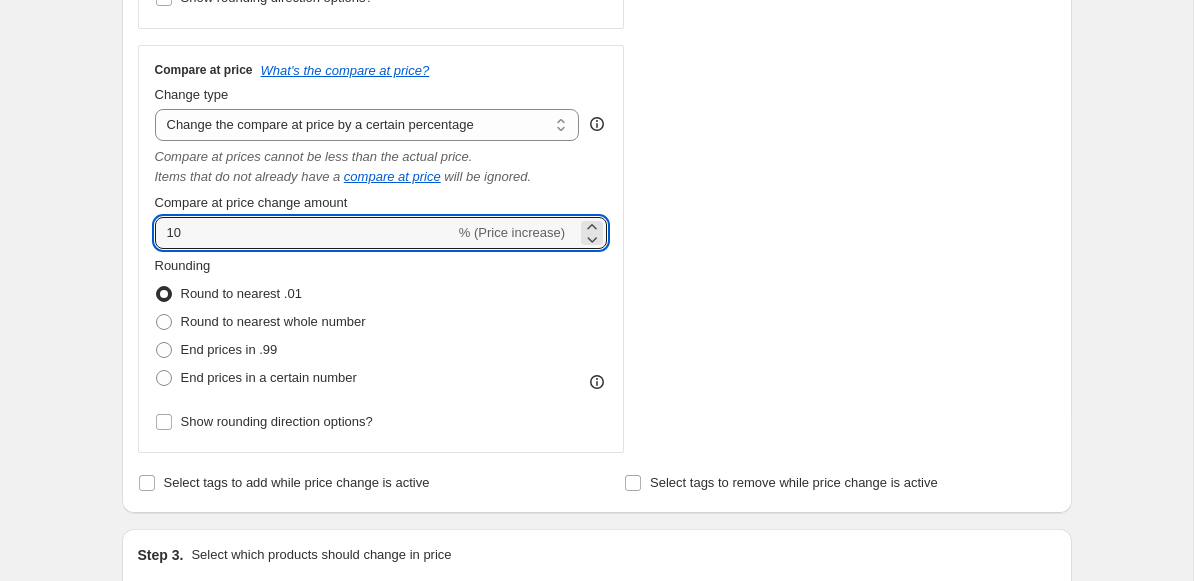 type on "10" 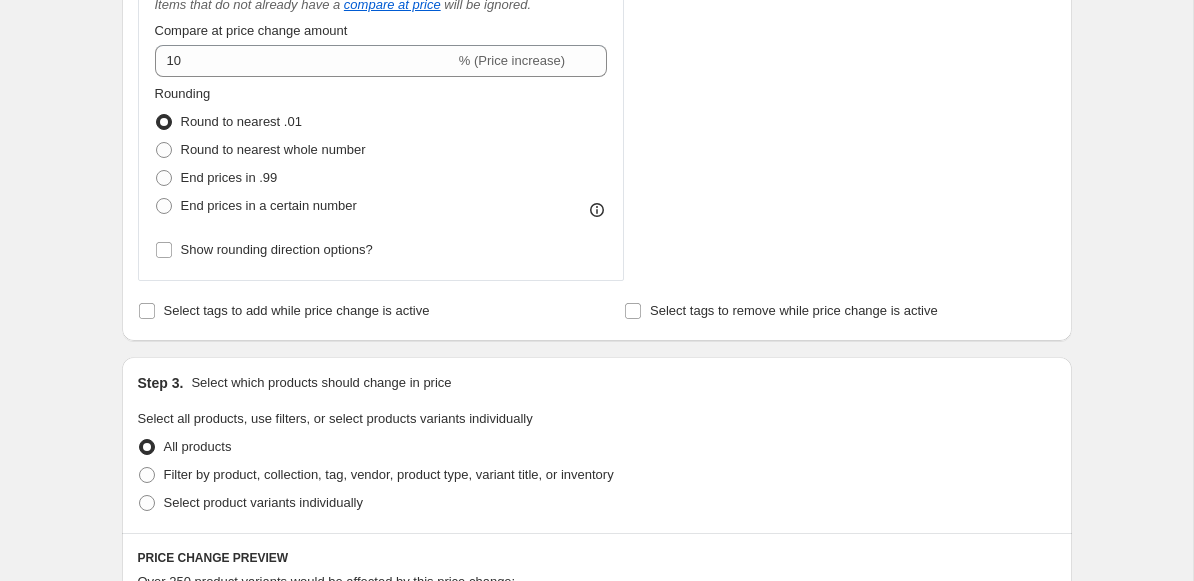 scroll, scrollTop: 981, scrollLeft: 0, axis: vertical 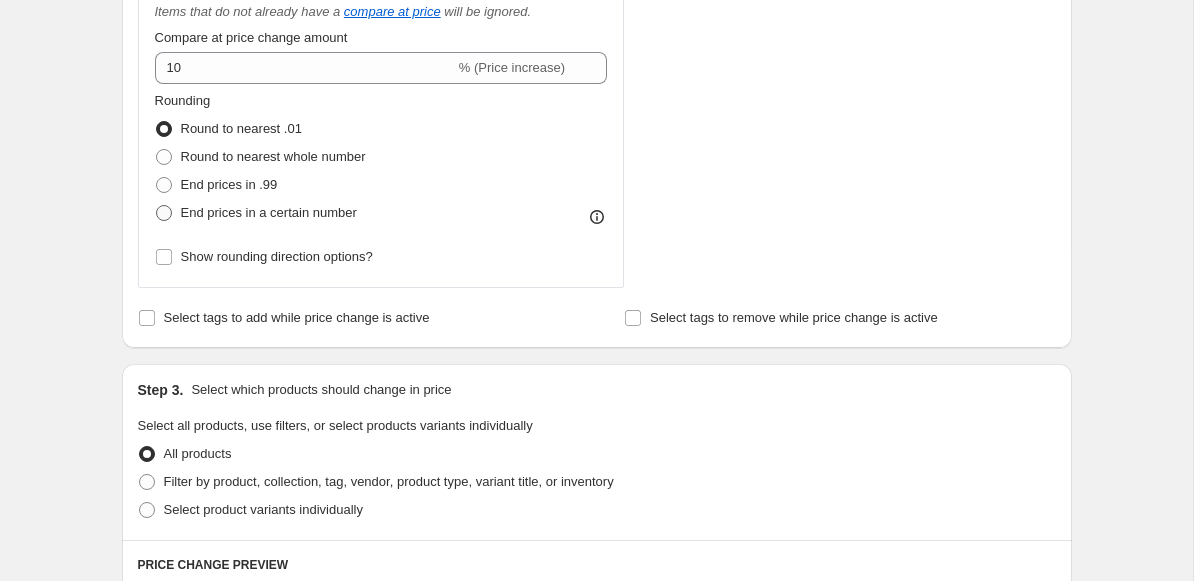 click at bounding box center [164, 213] 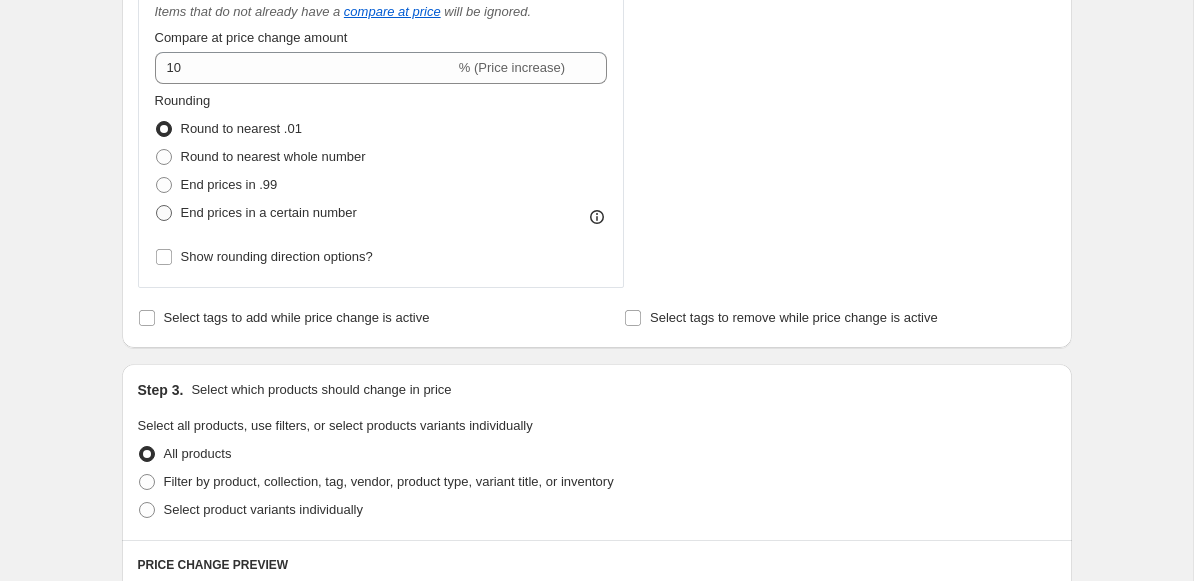 radio on "true" 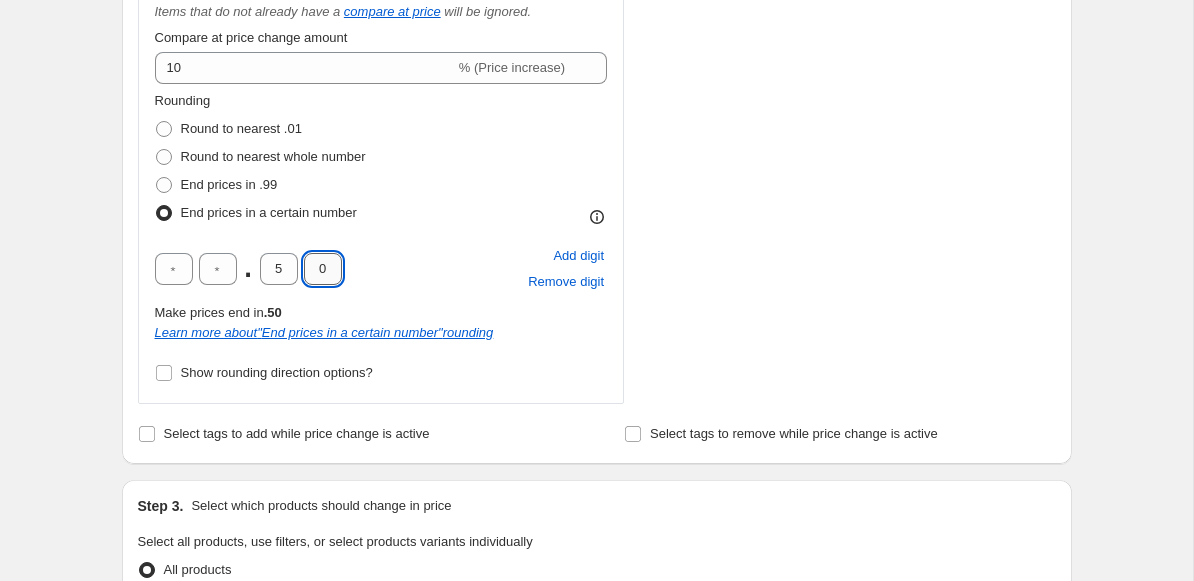 drag, startPoint x: 332, startPoint y: 275, endPoint x: 303, endPoint y: 269, distance: 29.614185 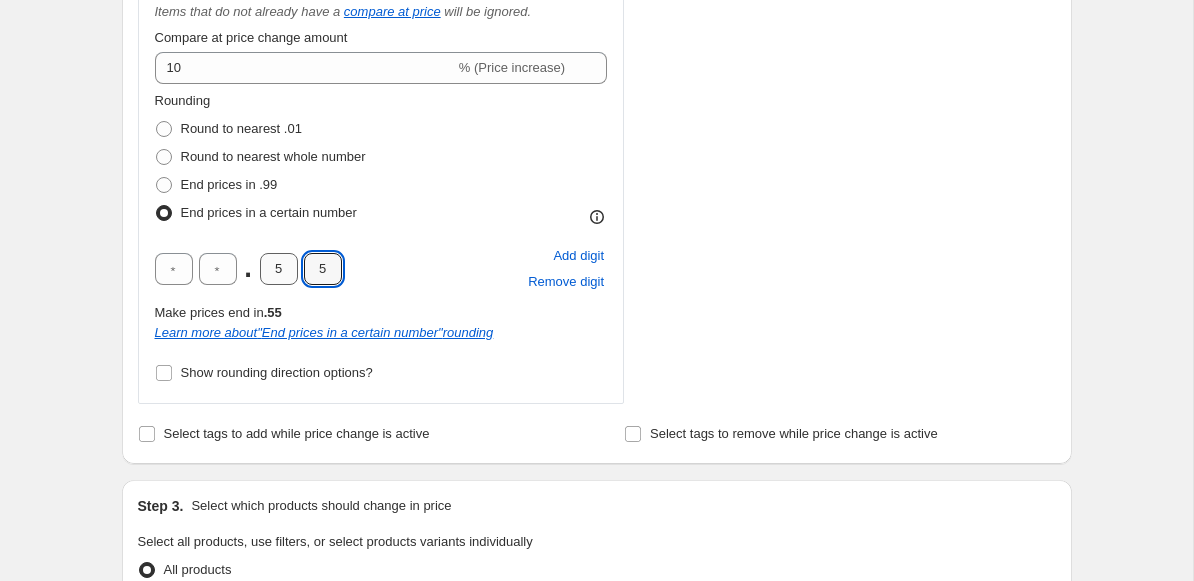 type on "5" 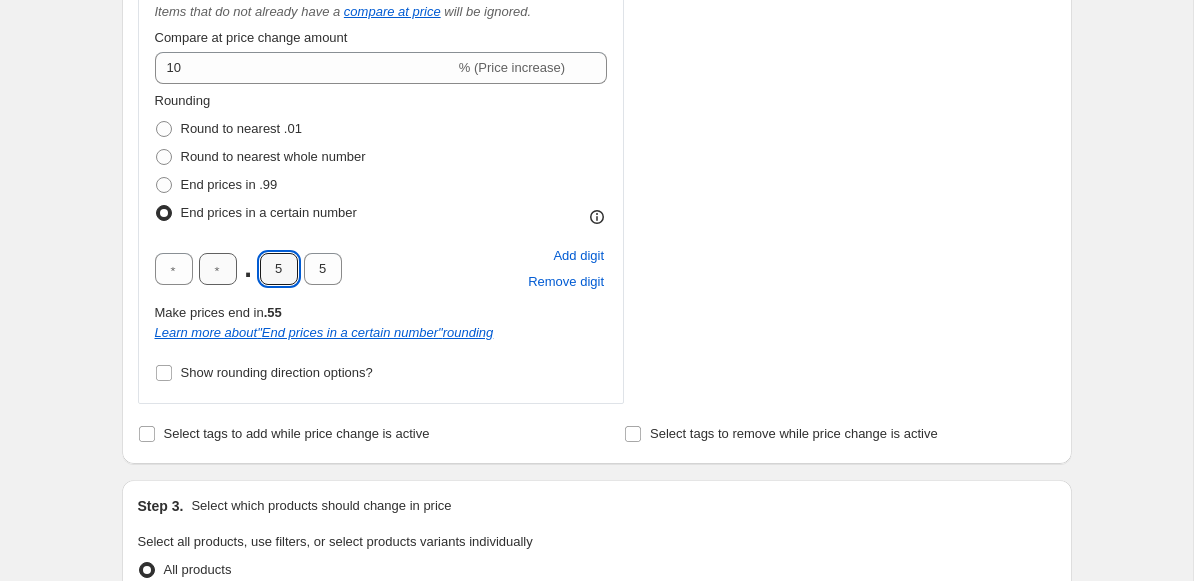 drag, startPoint x: 283, startPoint y: 269, endPoint x: 228, endPoint y: 269, distance: 55 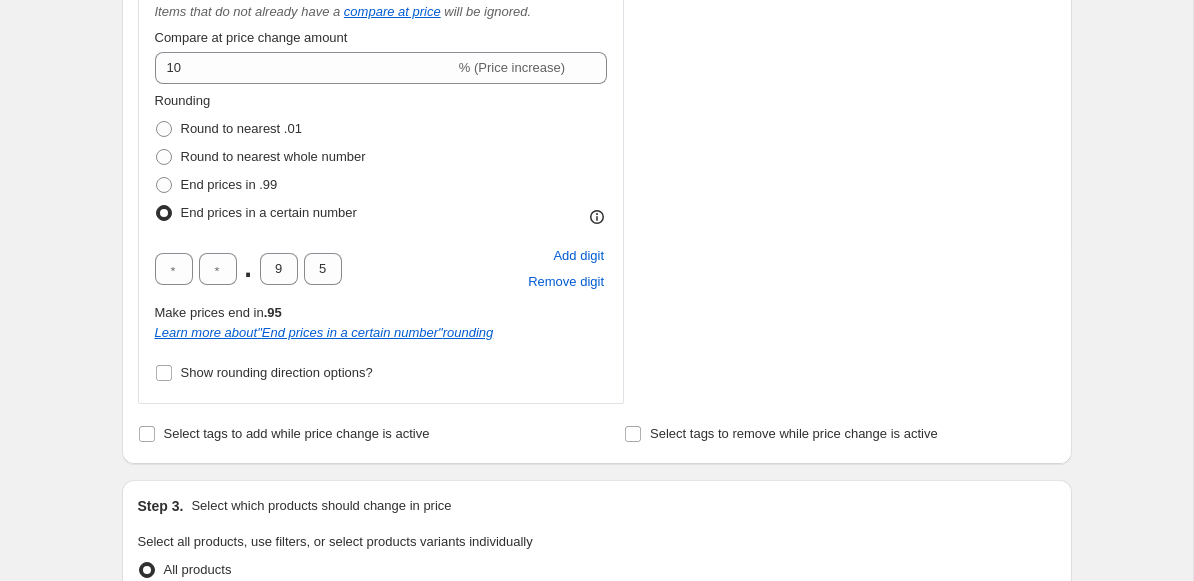 click on "Create new price change job. This page is ready Create new price change job Draft Step 1. Optionally give your price change job a title (eg "March 30% off sale on boots") 6 Aug 2025 at 11:44:52 Price change job This title is just for internal use, customers won't see it Step 2. Select how the prices should change Use bulk price change rules Set product prices individually Use CSV upload Price Change type Change the price to a certain amount Change the price by a certain amount Change the price by a certain percentage Change the price to the current compare at price (price before sale) Change the price by a certain amount relative to the compare at price Change the price by a certain percentage relative to the compare at price Don't change the price Change the price by a certain percentage relative to the cost per item Change price to certain cost margin Change the price by a certain percentage Price change amount 10 % (Price increase) Rounding Round to nearest .01 Round to nearest whole number . 9 5 Add digit" at bounding box center (596, 282) 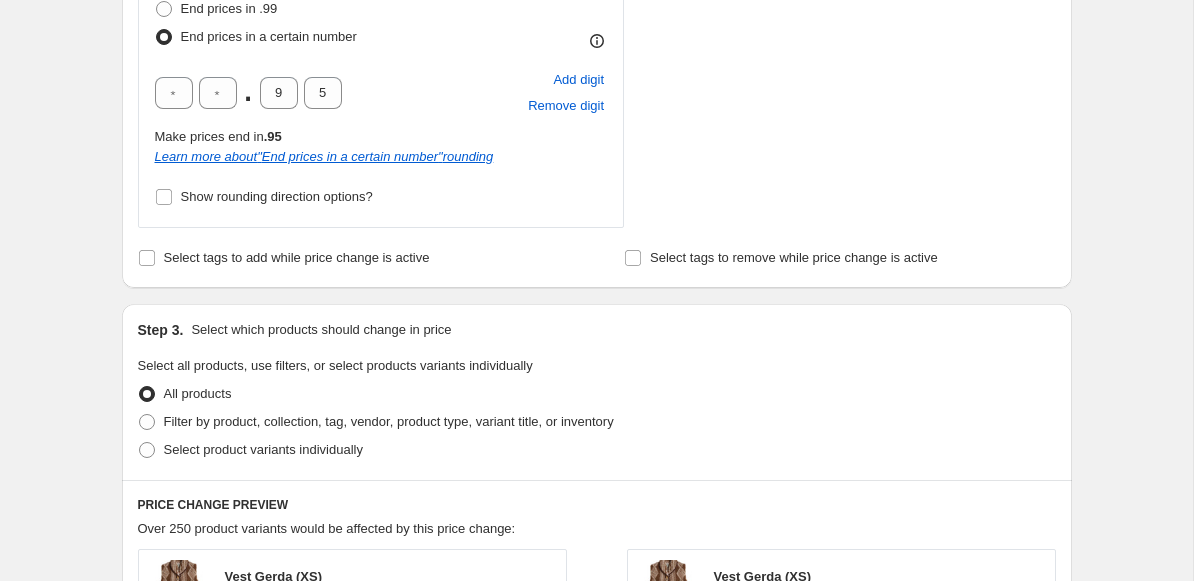 scroll, scrollTop: 1041, scrollLeft: 0, axis: vertical 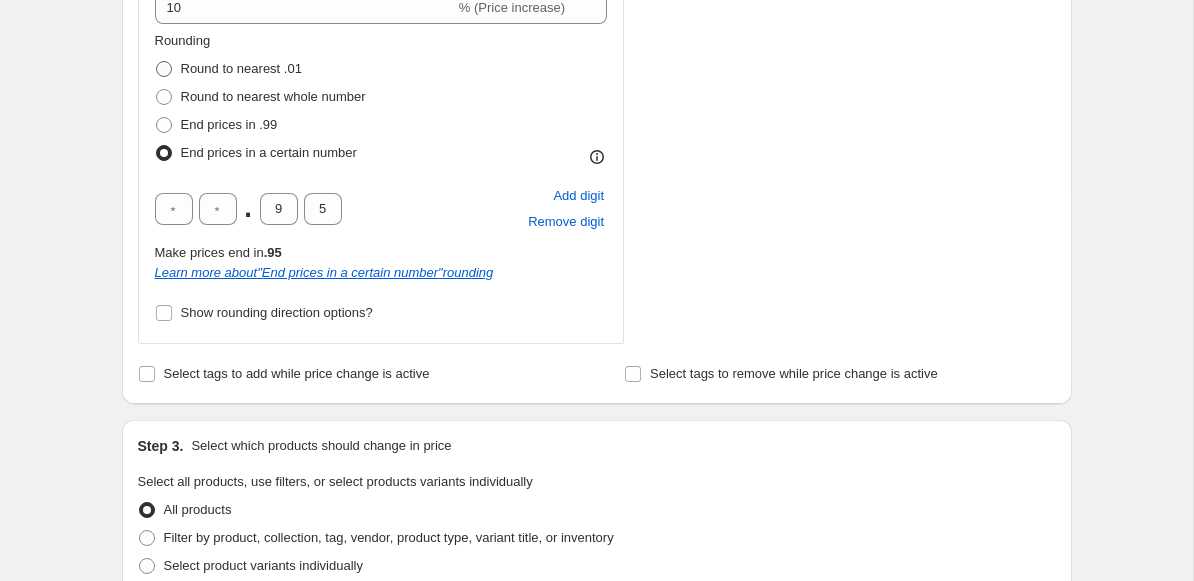 click at bounding box center [164, 69] 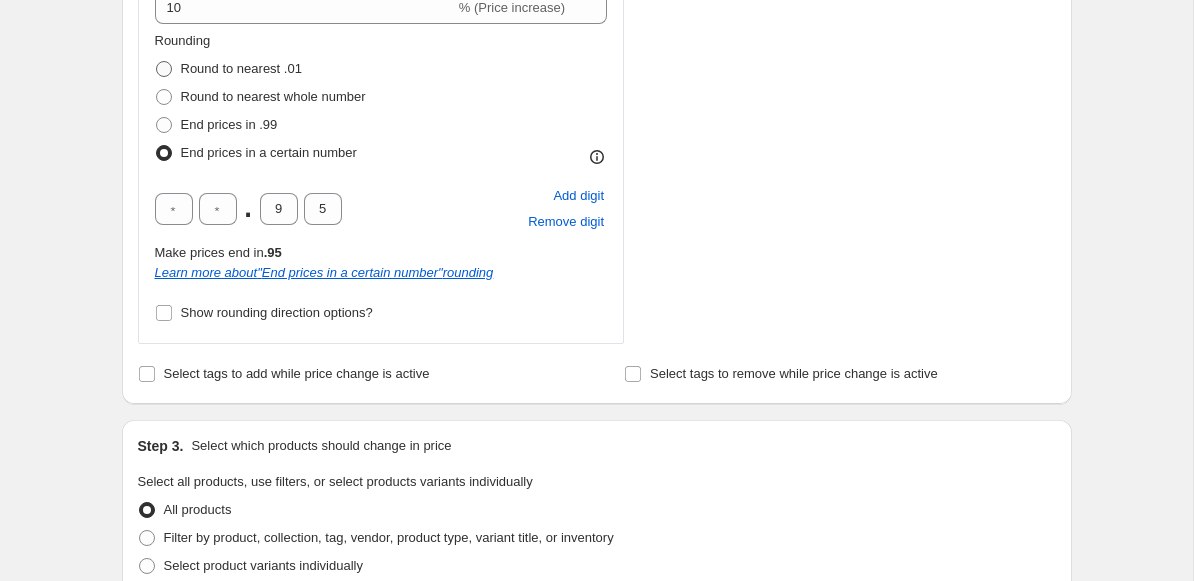 radio on "true" 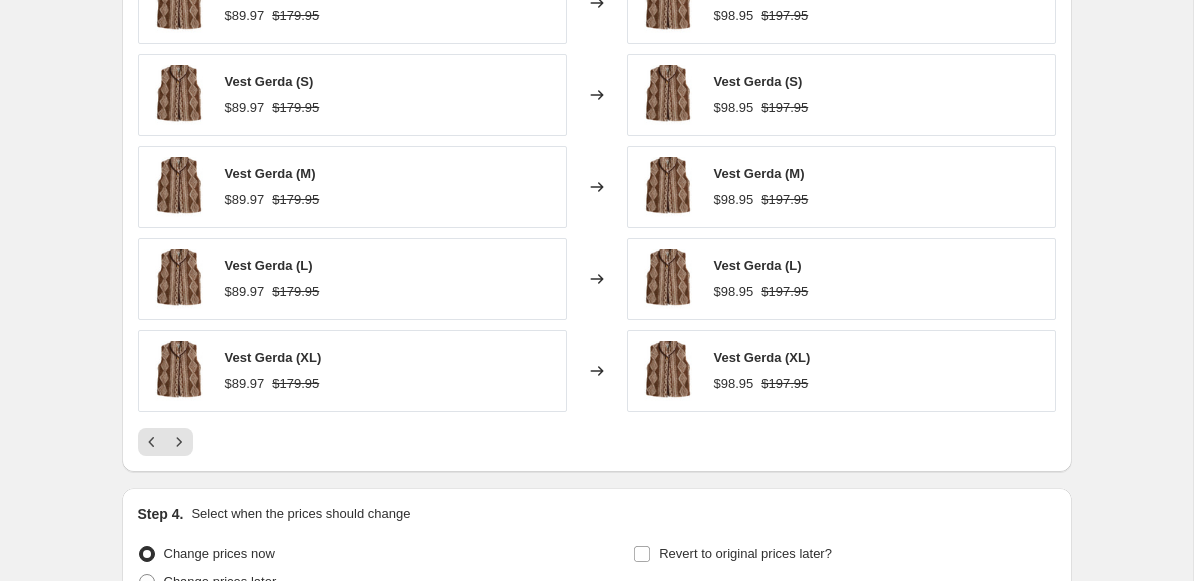 scroll, scrollTop: 1630, scrollLeft: 0, axis: vertical 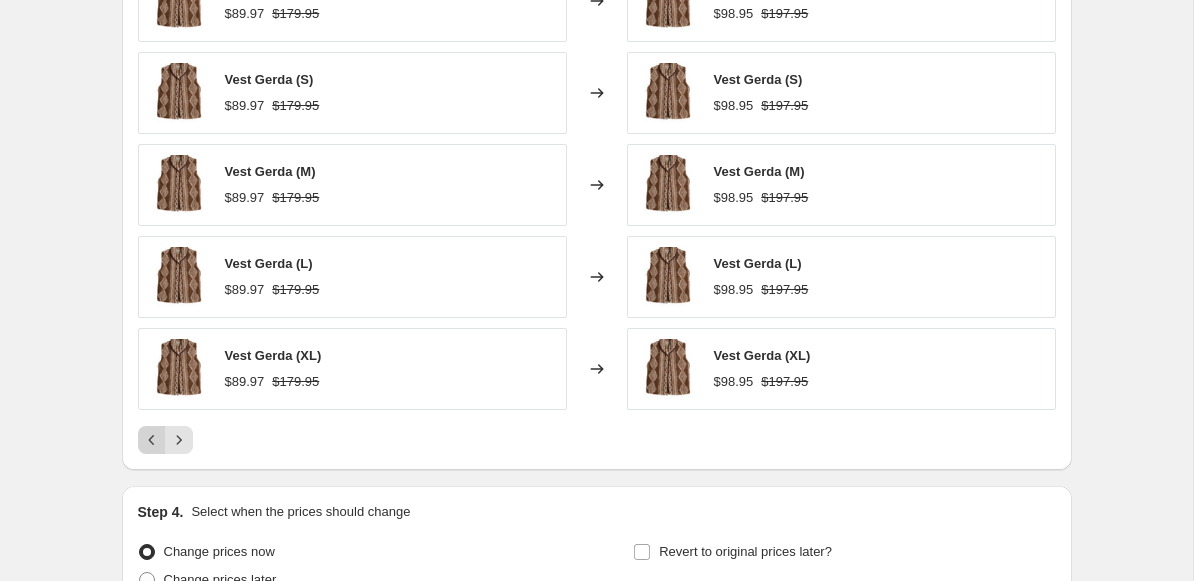 click at bounding box center [152, 440] 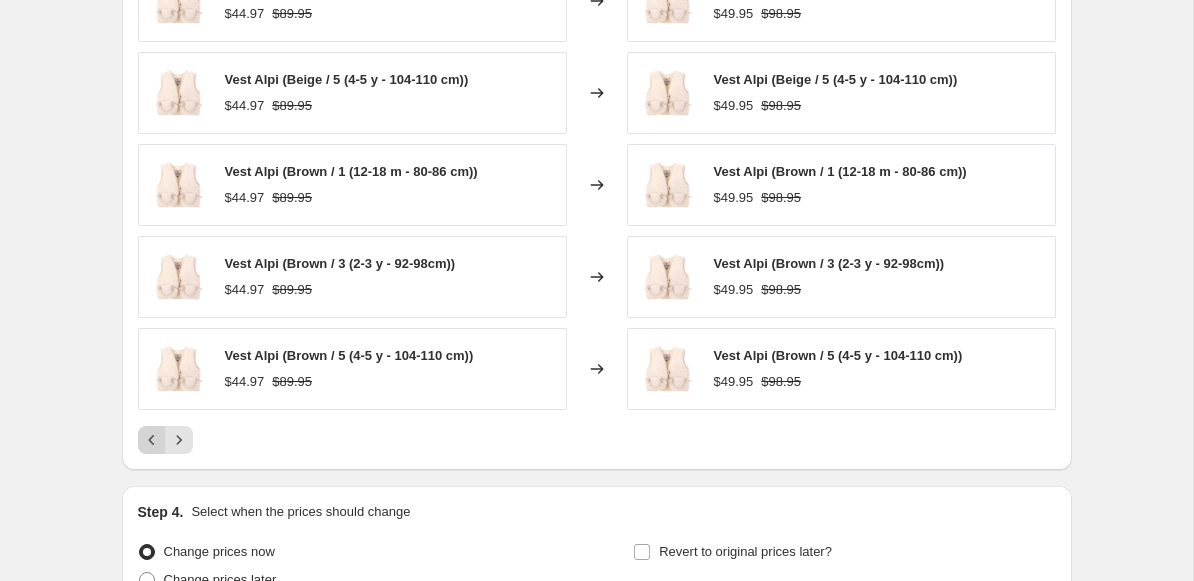 click 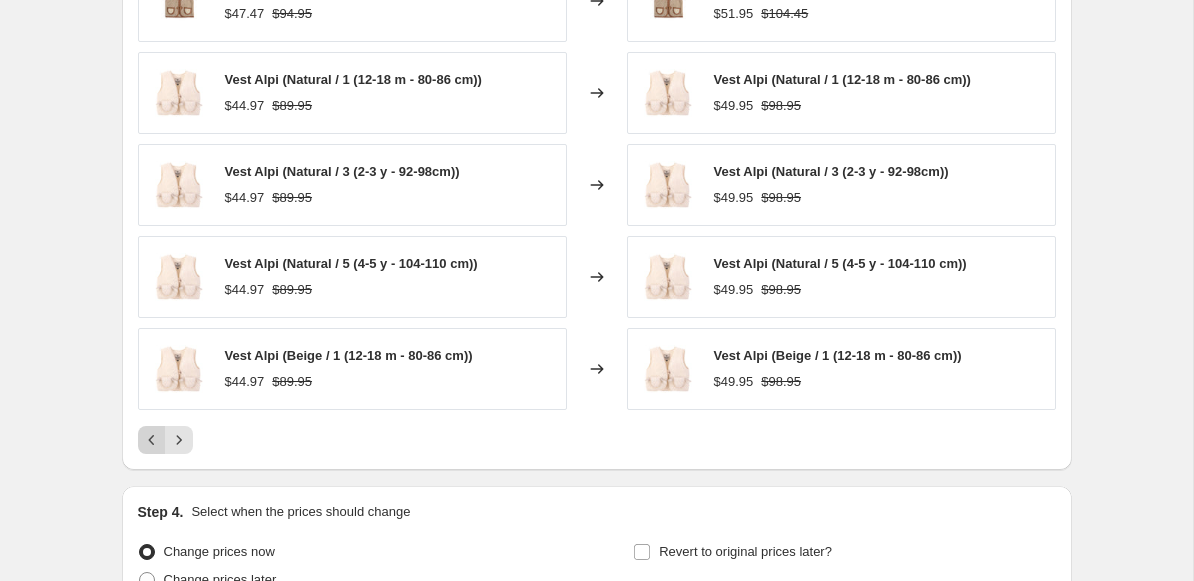 click 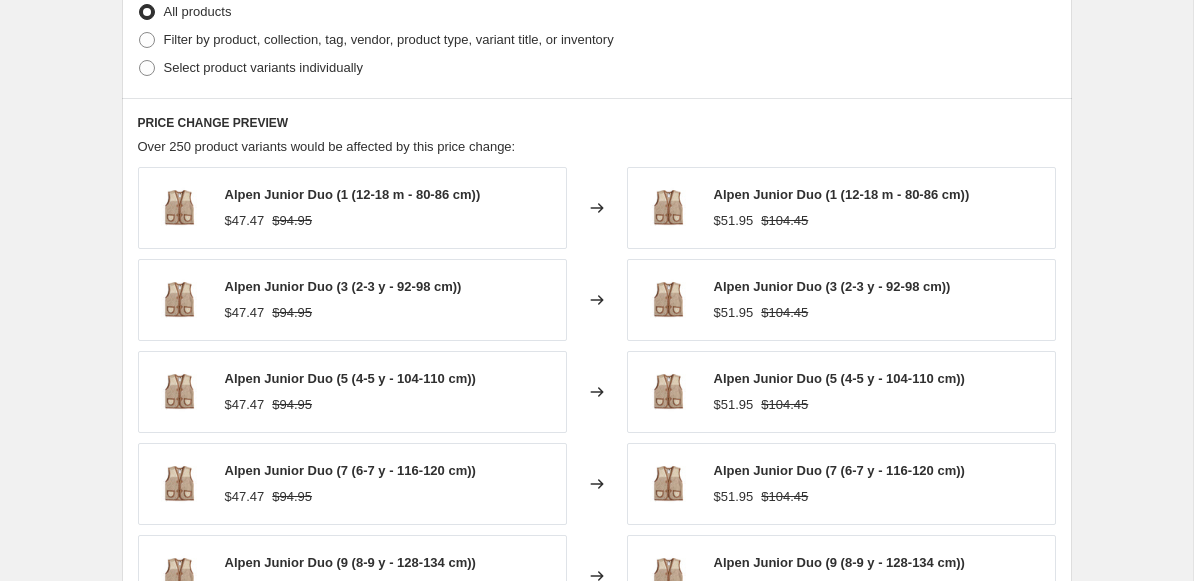 scroll, scrollTop: 1559, scrollLeft: 0, axis: vertical 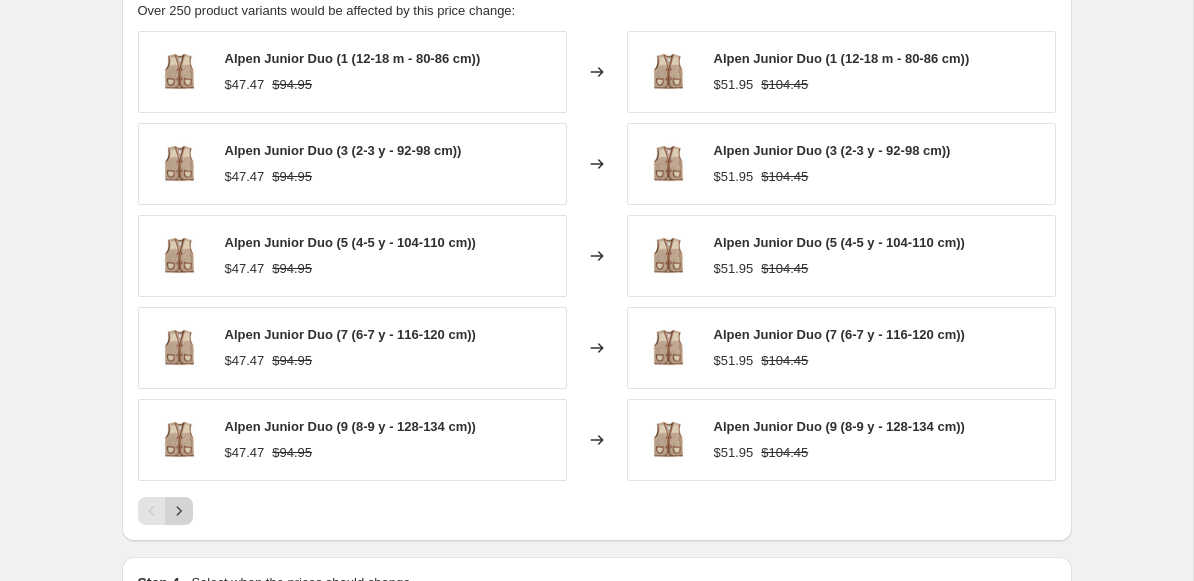 click 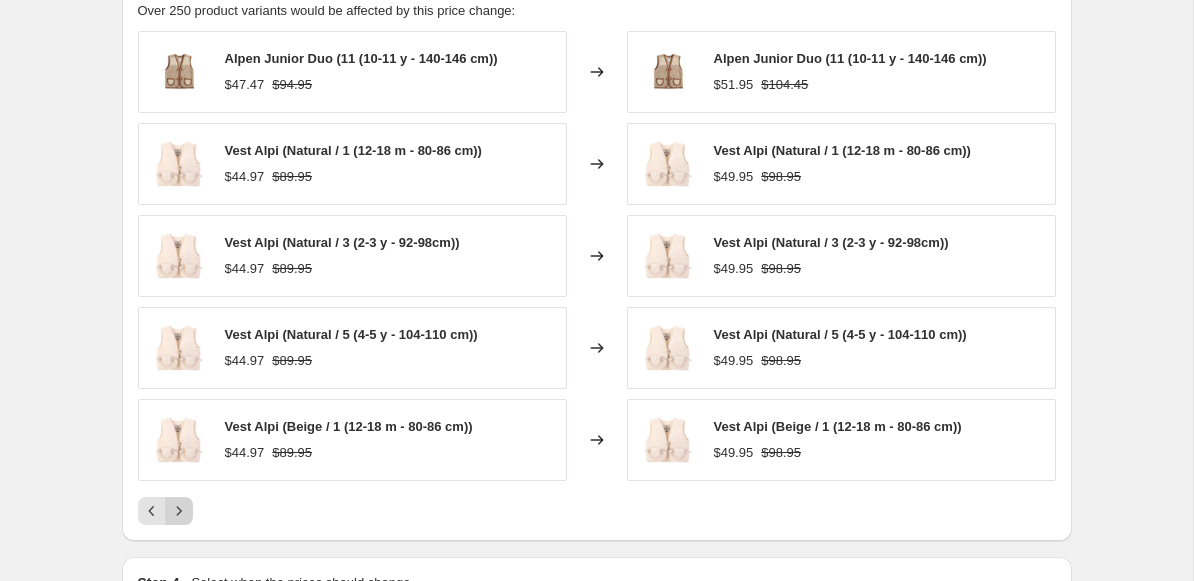 click 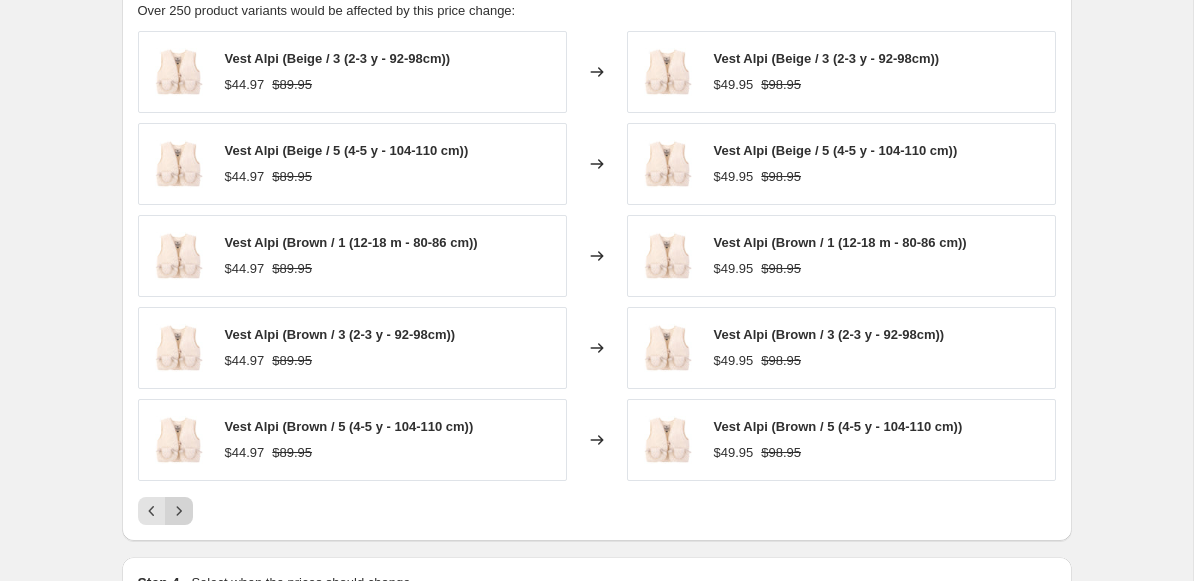 click 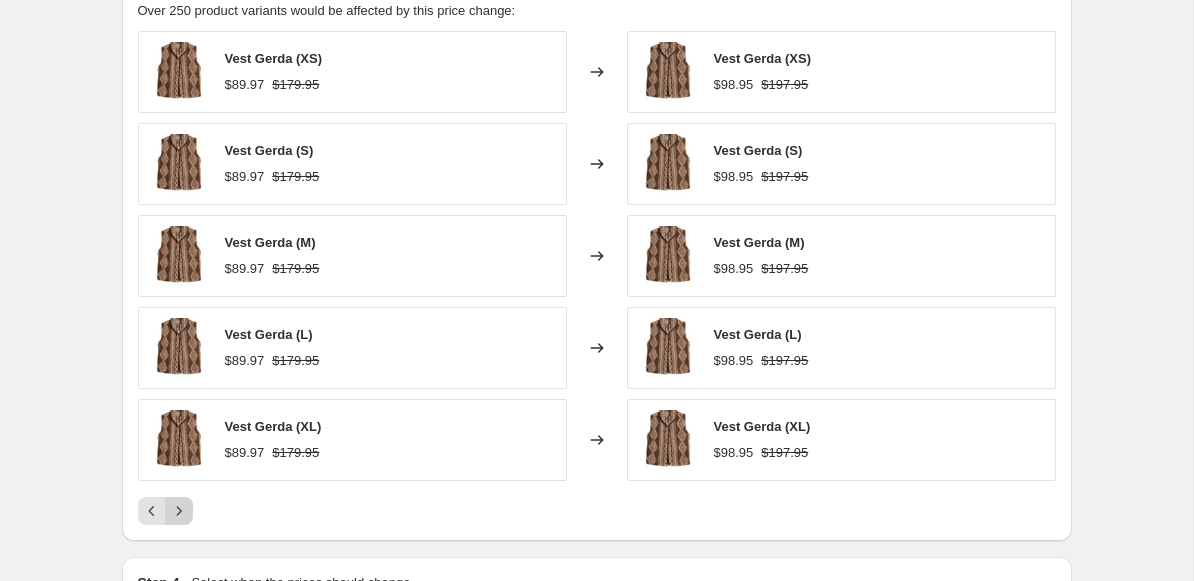 click 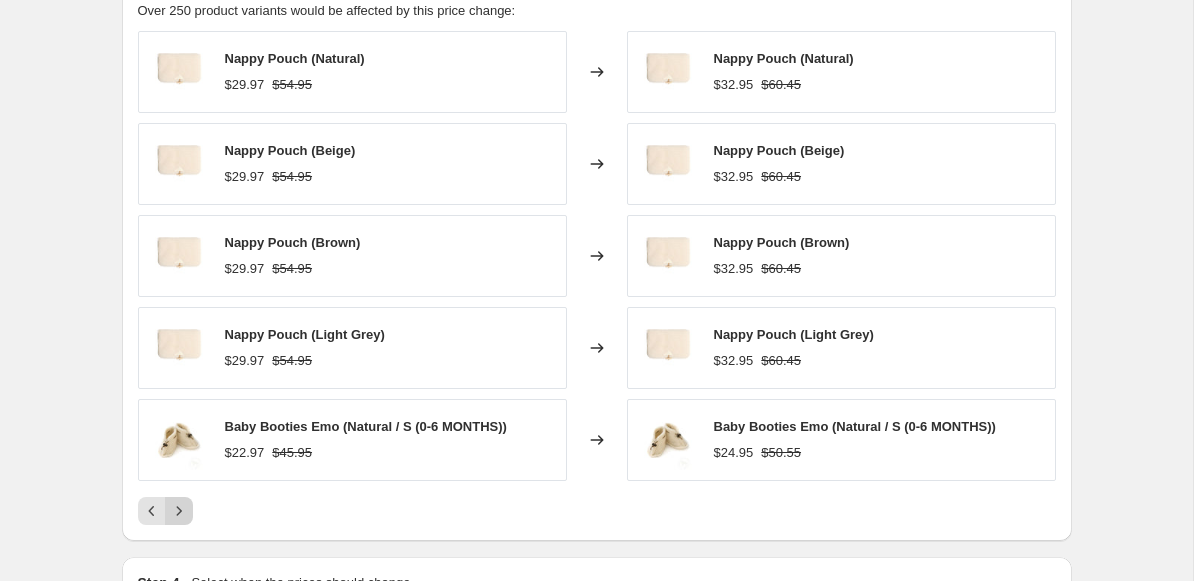 click 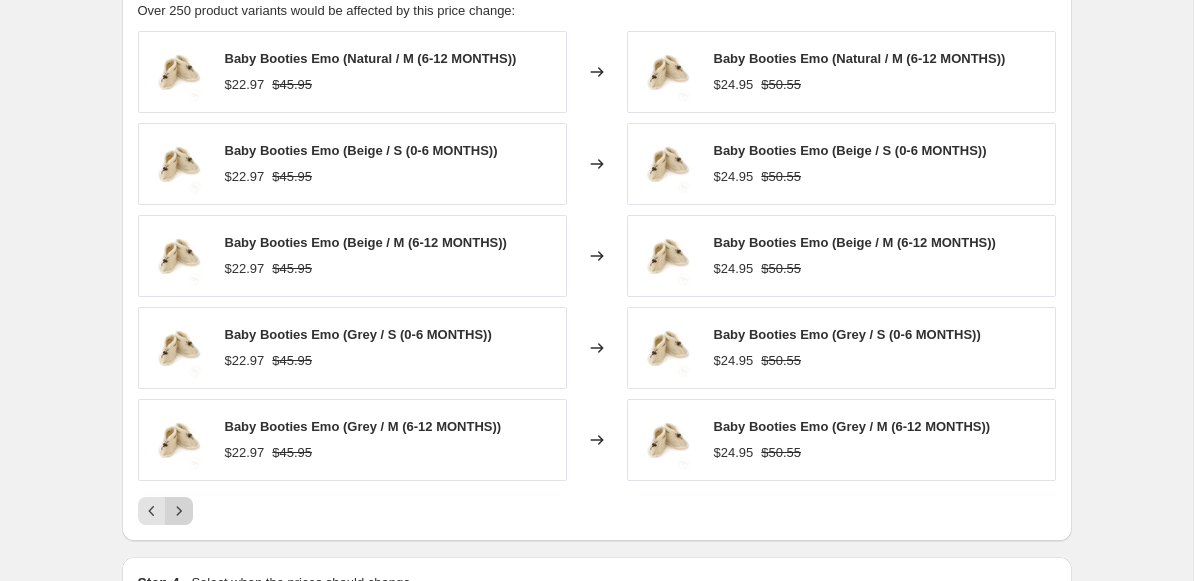 click 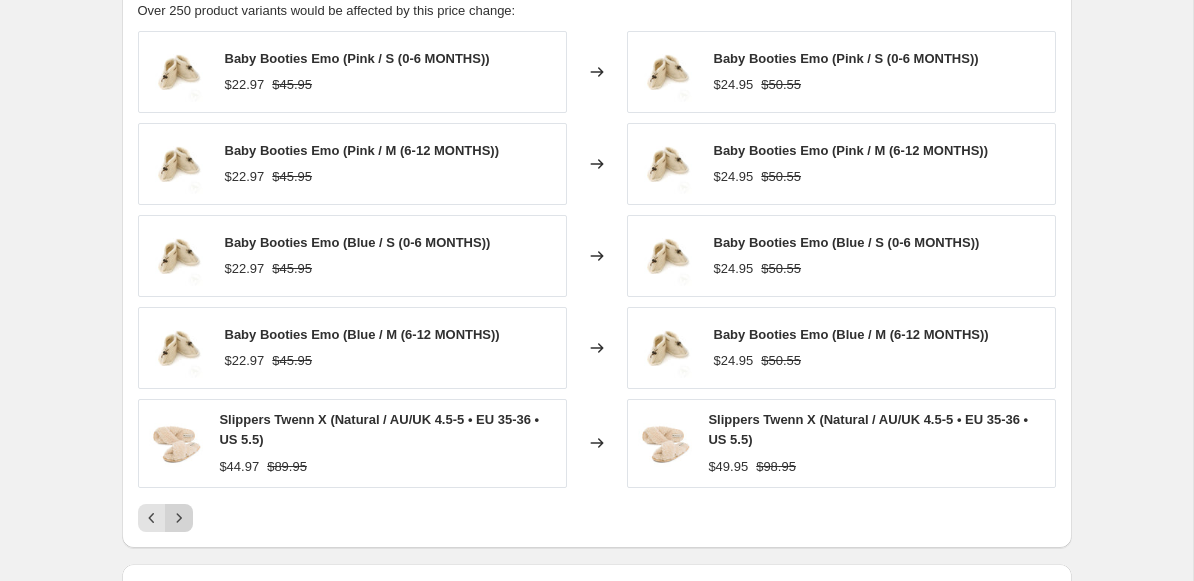 click at bounding box center [179, 518] 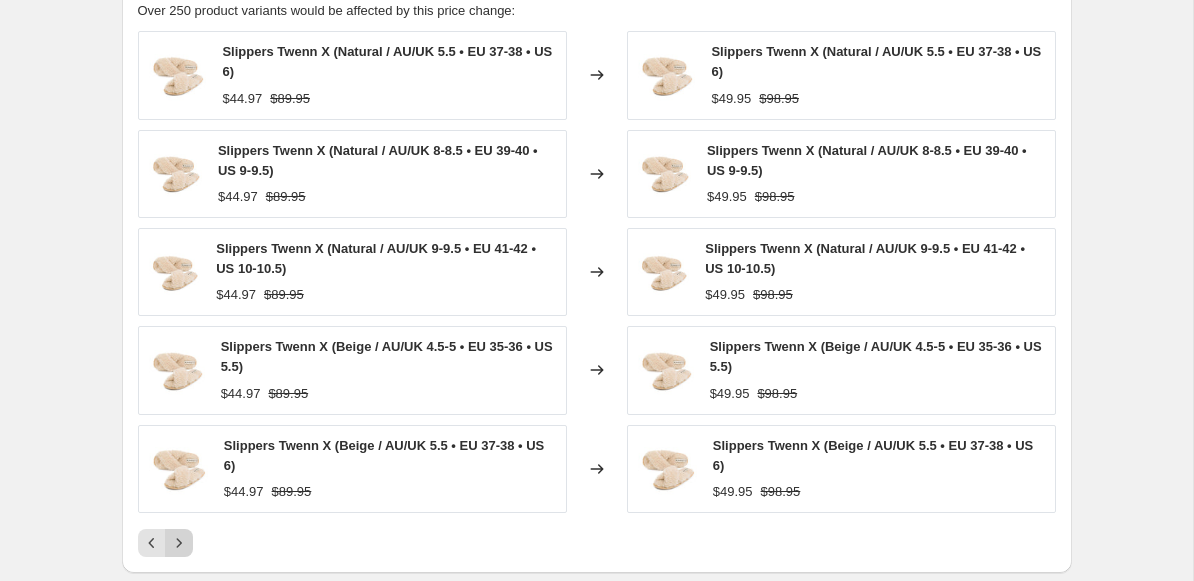 click on "Slippers Twenn X (Beige / AU/UK 5.5 • EU 37-38 • US 6) $44.97 $89.95" at bounding box center (352, 469) 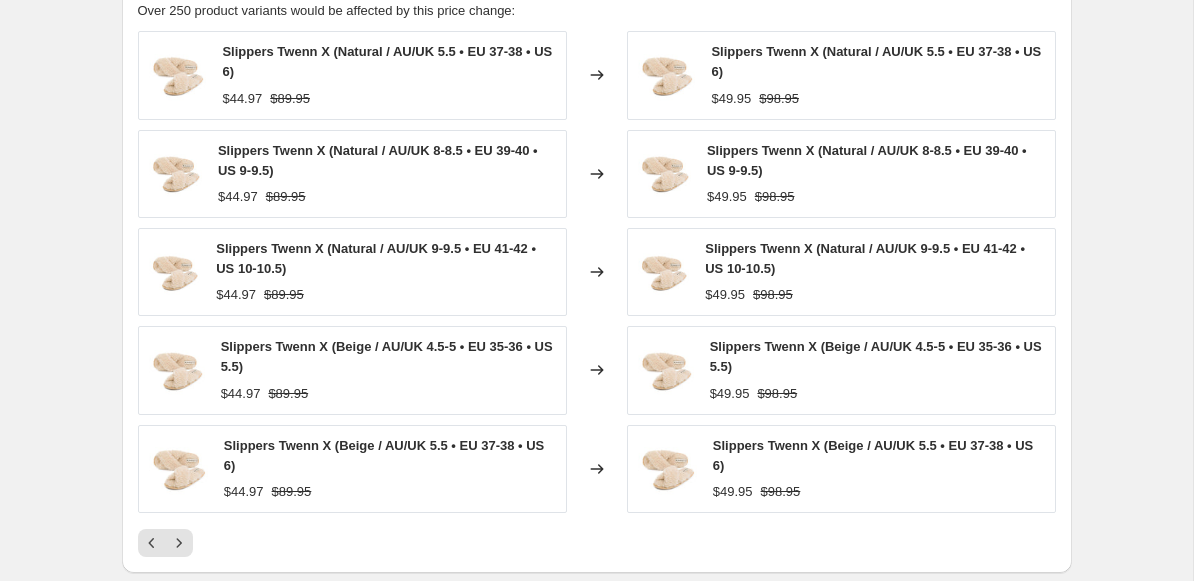click on "Step 1. Optionally give your price change job a title (eg "March 30% off sale on boots") 6 Aug 2025 at 11:44:52 Price change job This title is just for internal use, customers won't see it Step 2. Select how the prices should change Use bulk price change rules Set product prices individually Use CSV upload Price Change type Change the price to a certain amount Change the price by a certain amount Change the price by a certain percentage Change the price to the current compare at price (price before sale) Change the price by a certain amount relative to the compare at price Change the price by a certain percentage relative to the compare at price Don't change the price Change the price by a certain percentage relative to the cost per item Change price to certain cost margin Change the price by a certain percentage Price change amount 10 % (Price increase) Rounding Round to nearest .01 Round to nearest whole number End prices in .99 End prices in a certain number . 9 5 Add digit Remove digit Make prices end in" at bounding box center (589, -369) 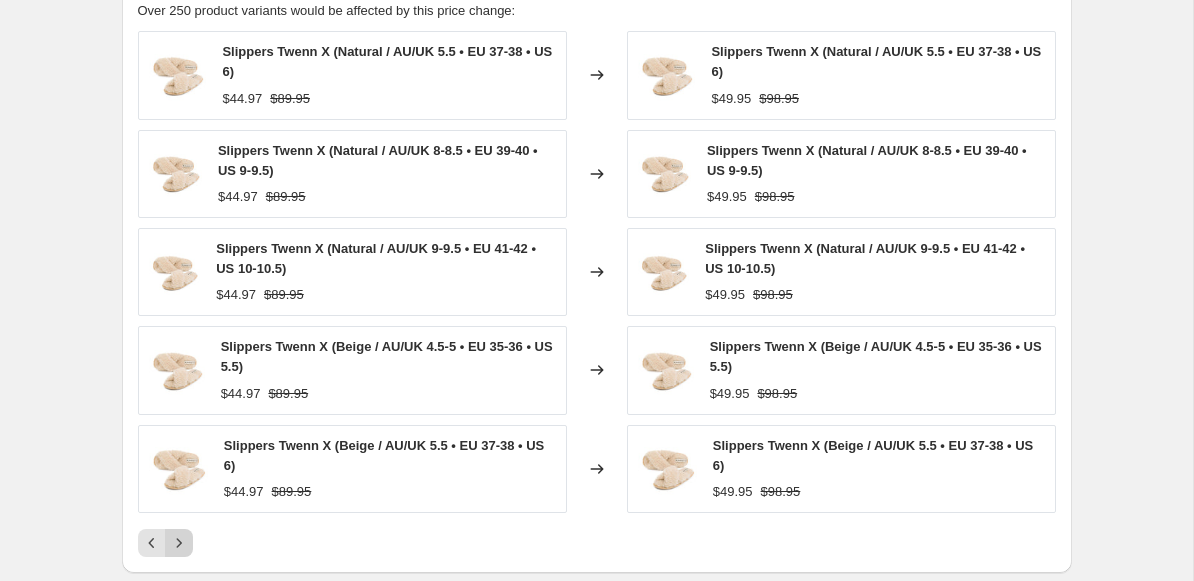 click 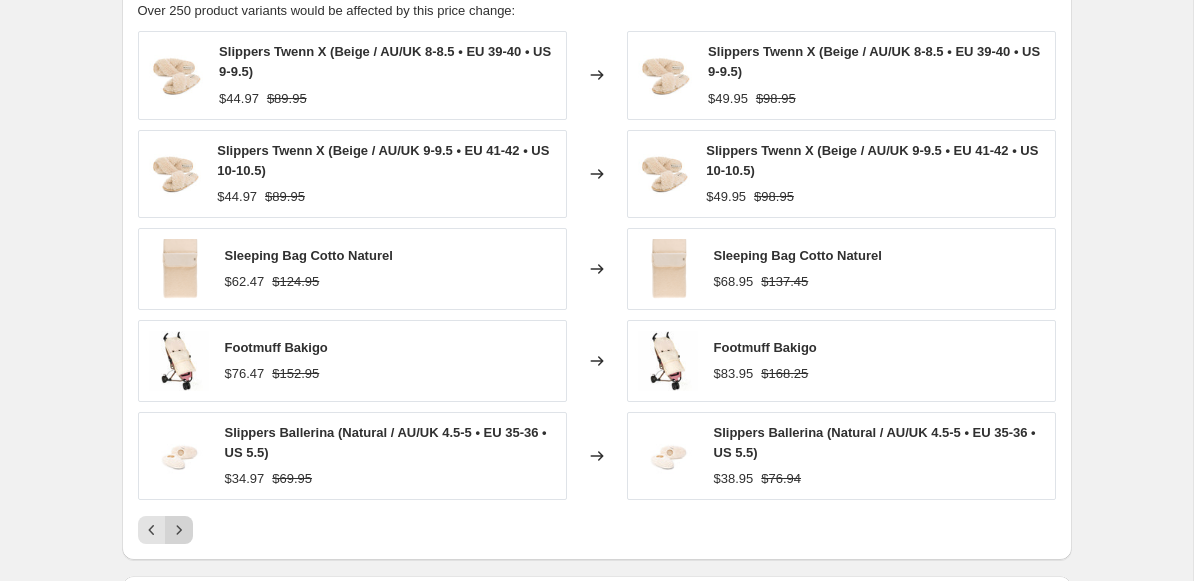 click 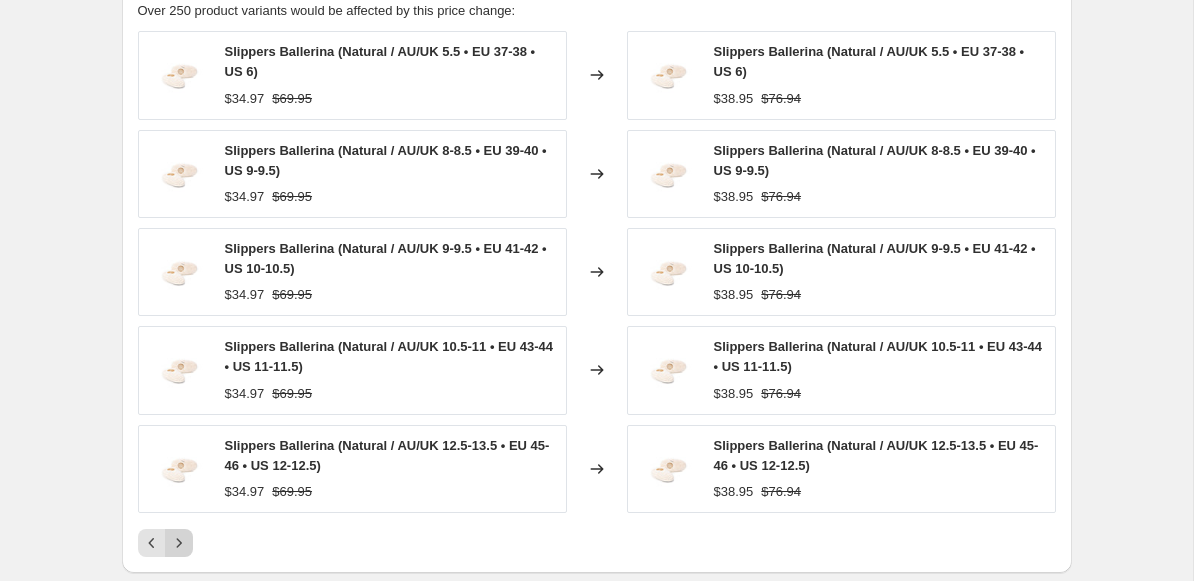 click 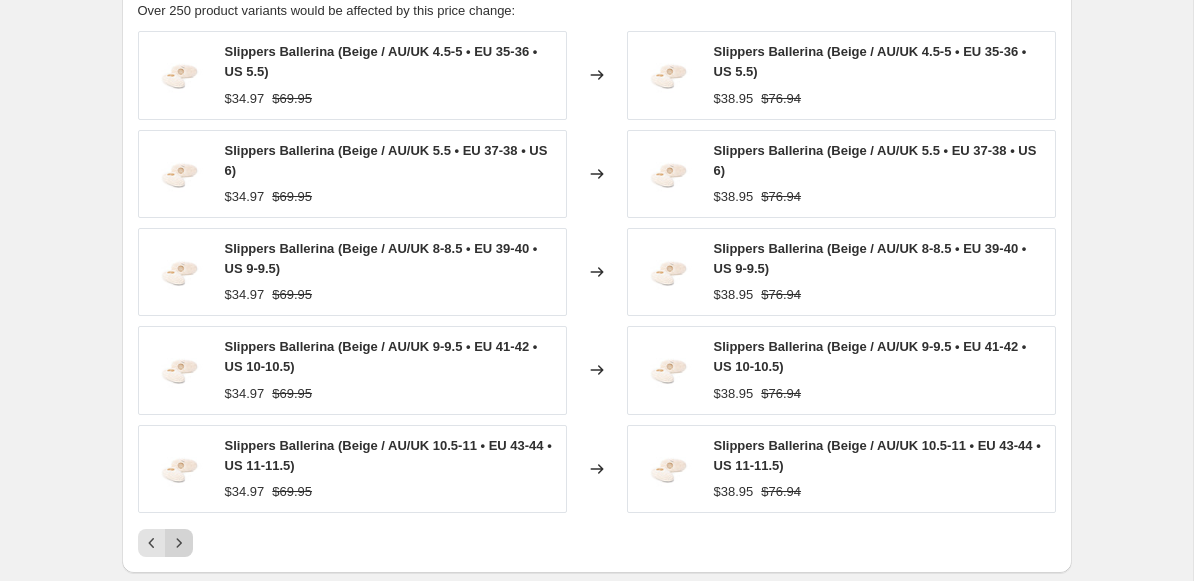click 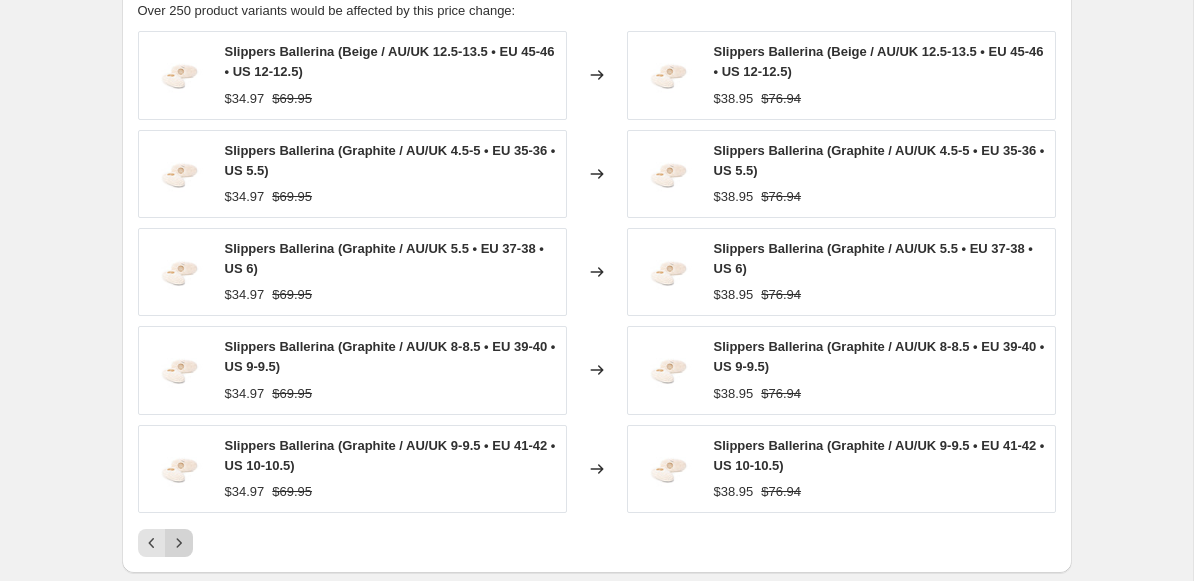 click 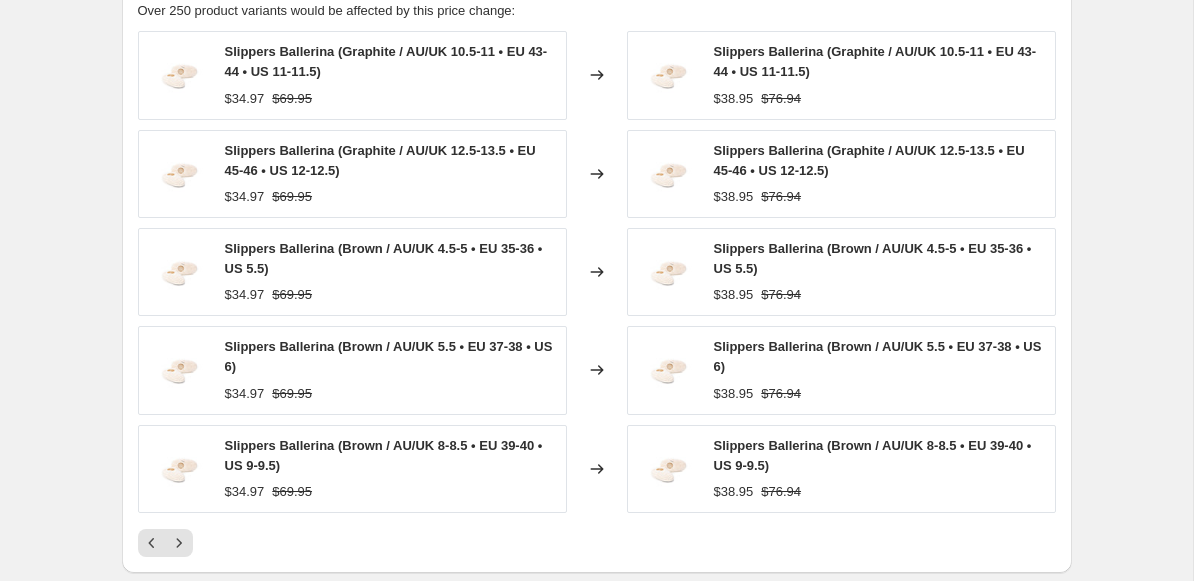 click 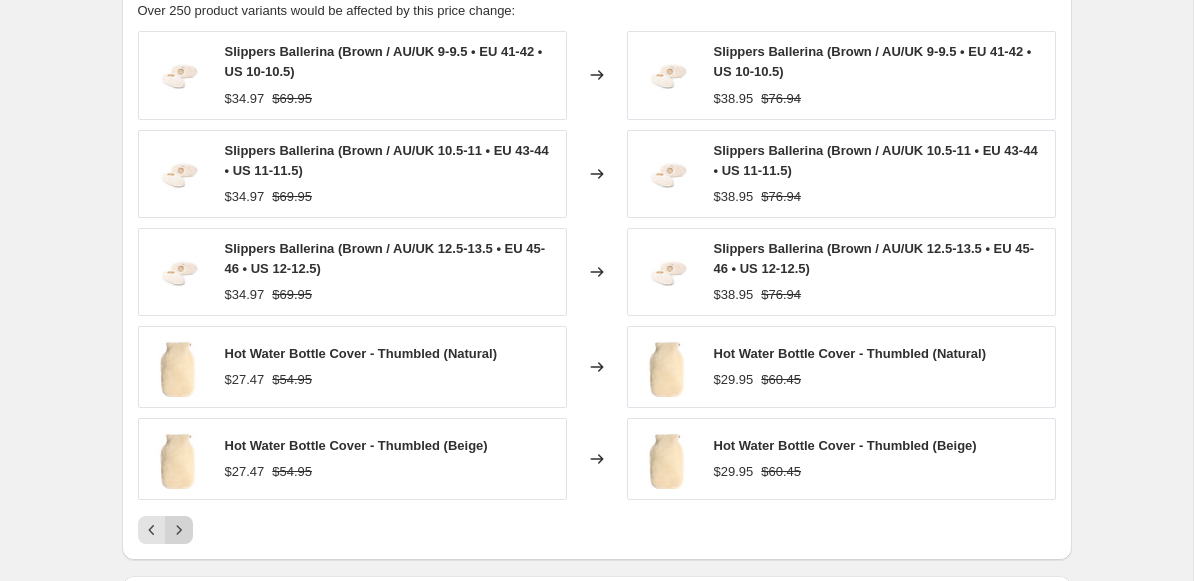 click 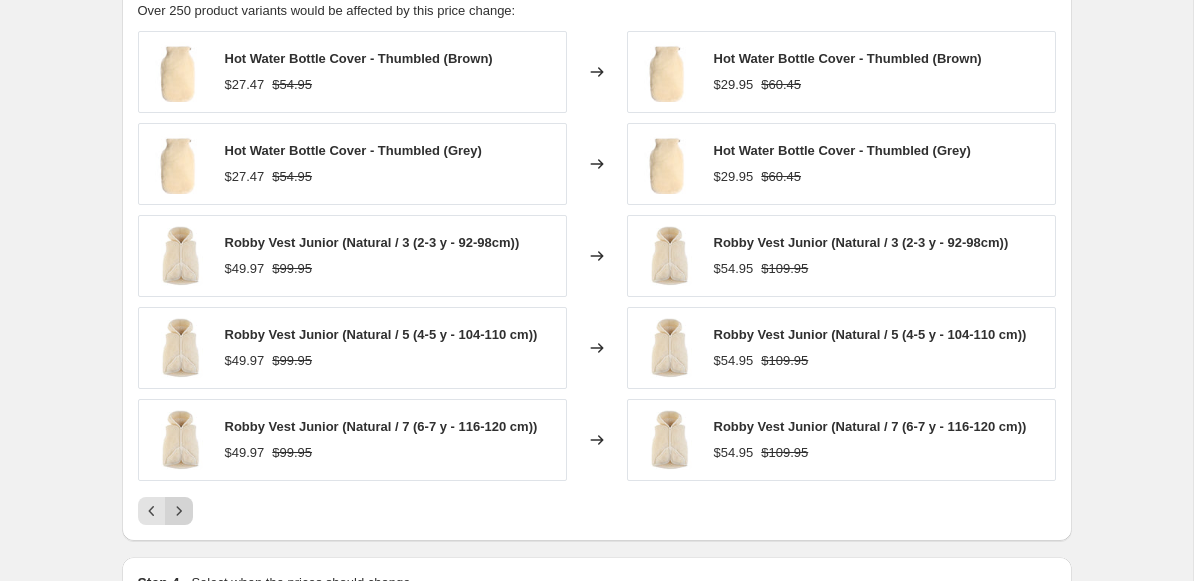 click at bounding box center [179, 511] 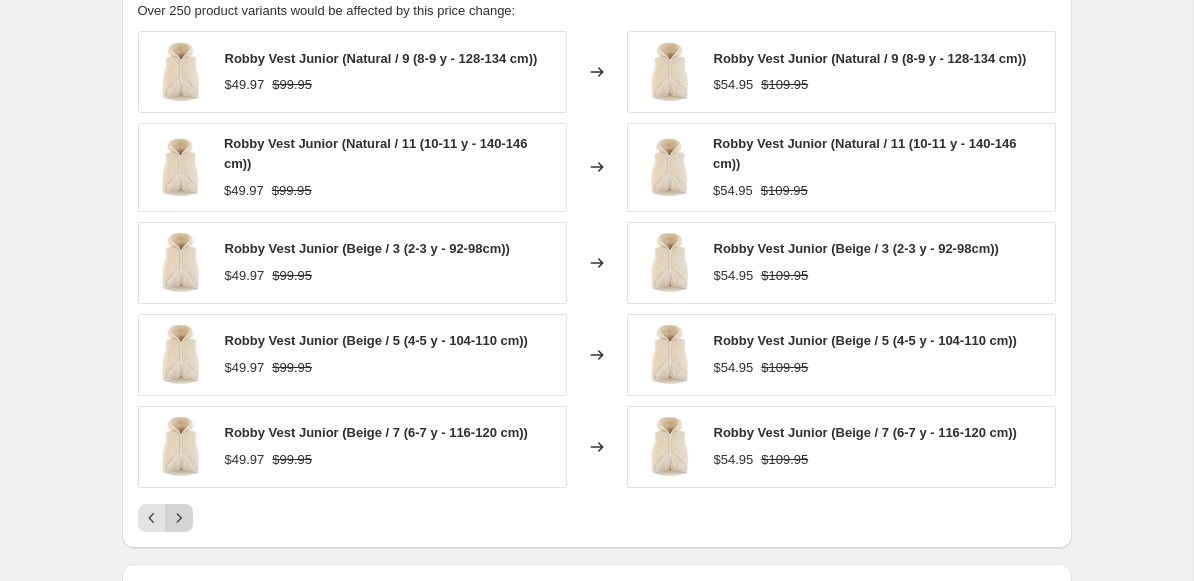 click 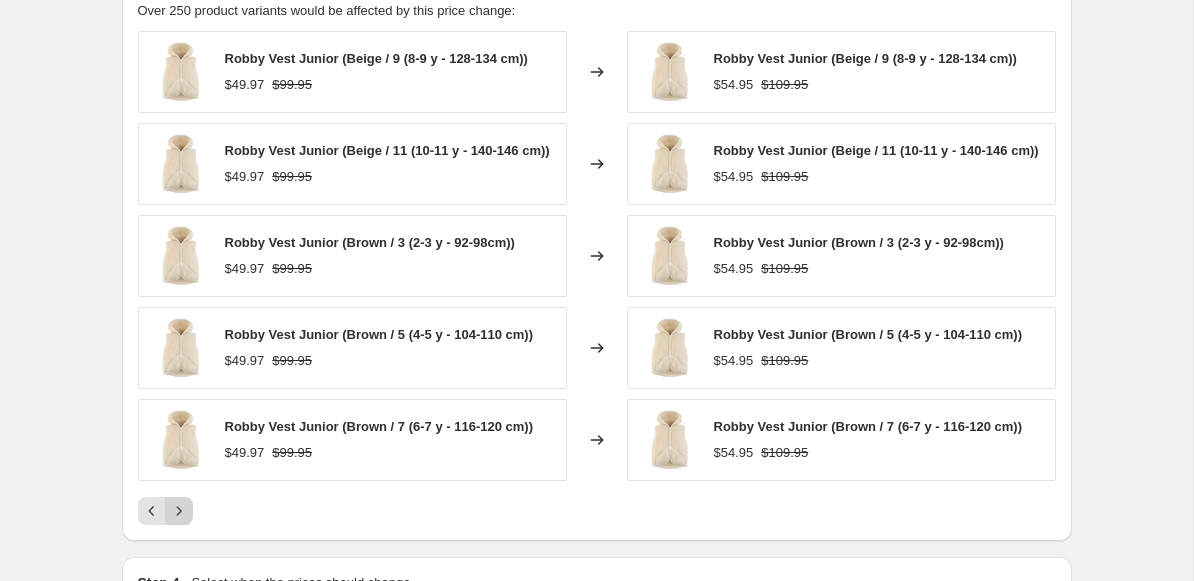click at bounding box center [179, 511] 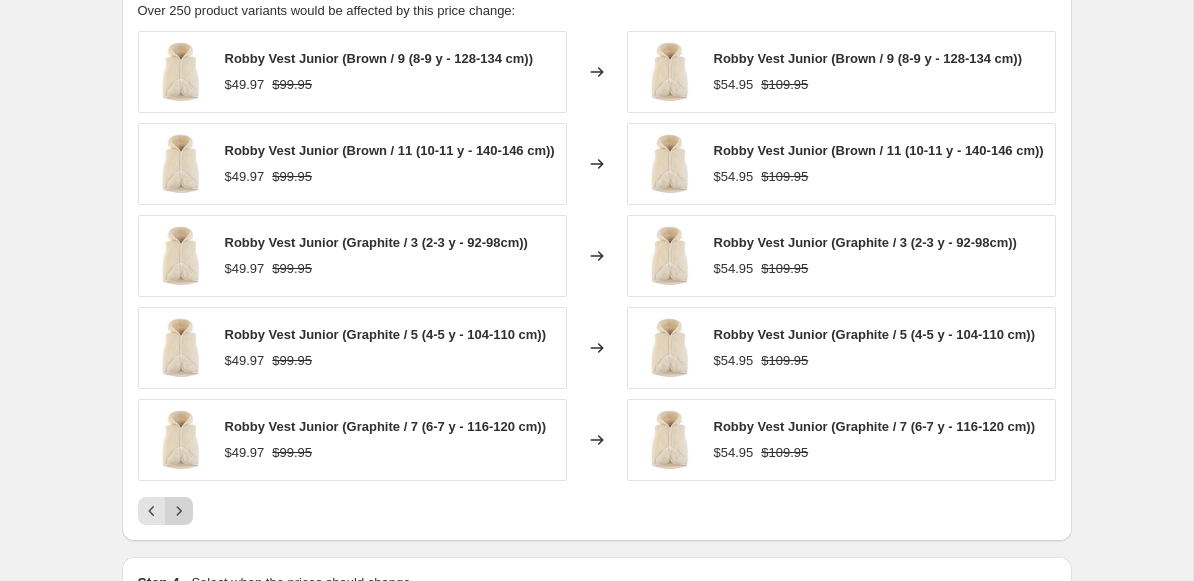 click at bounding box center (179, 511) 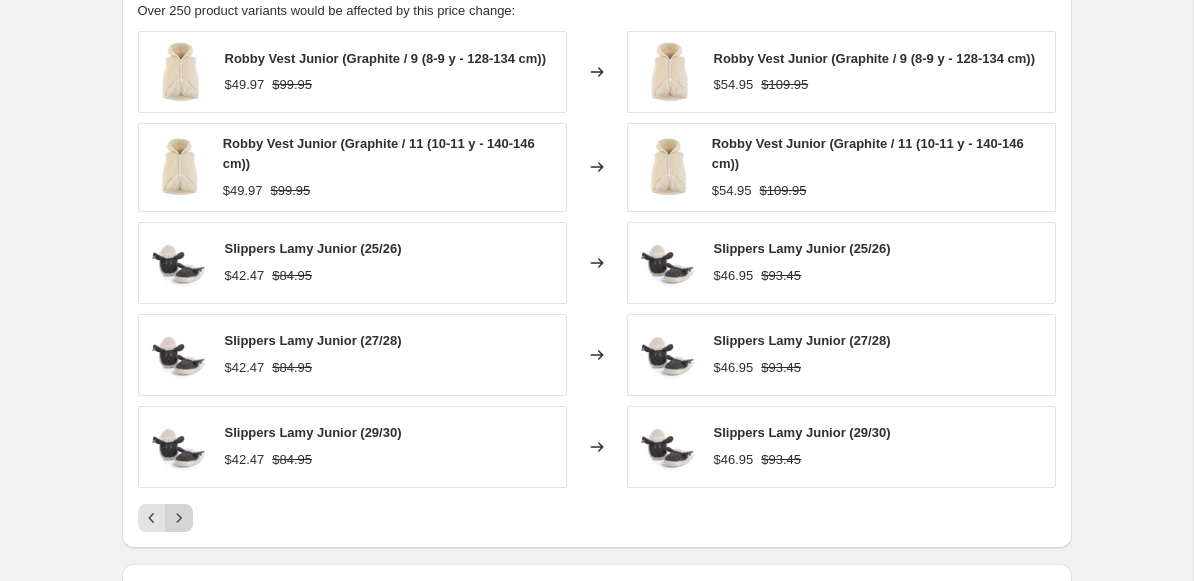 click 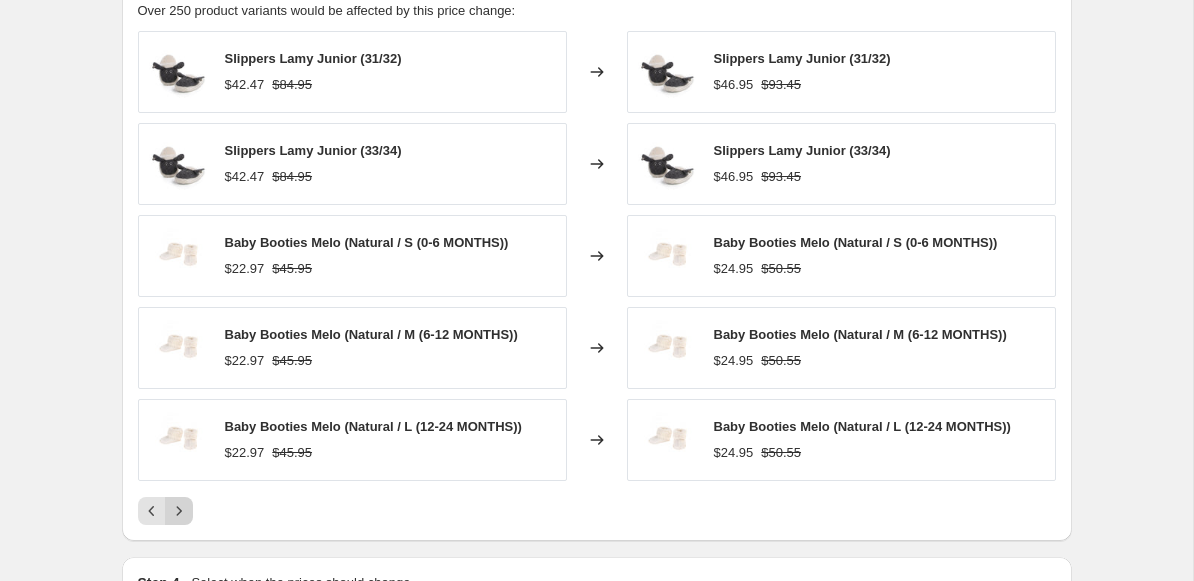click at bounding box center [179, 511] 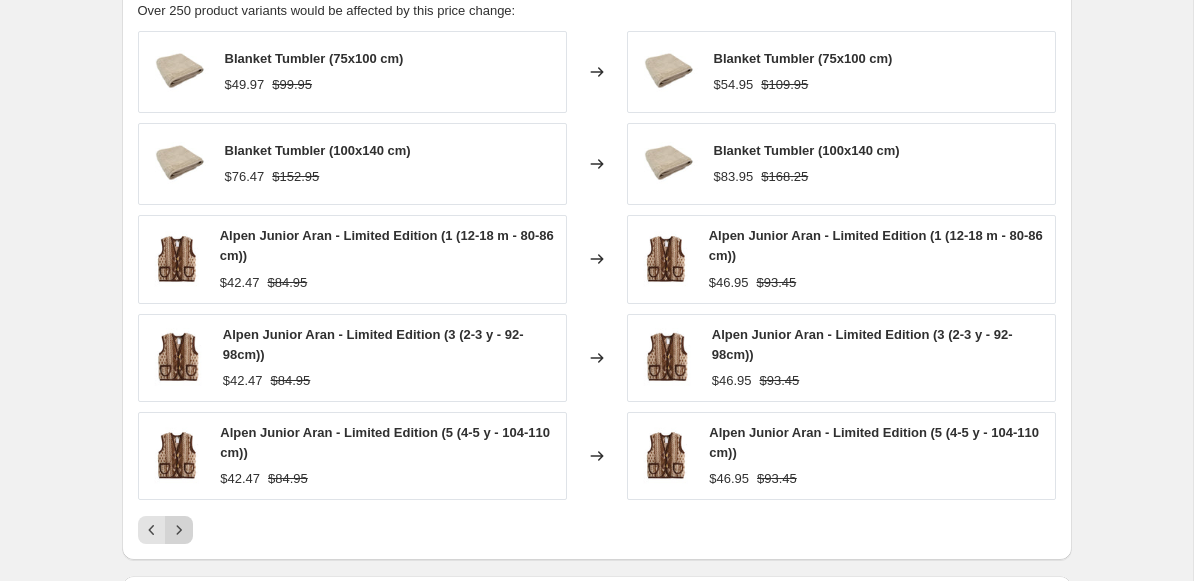click at bounding box center [179, 530] 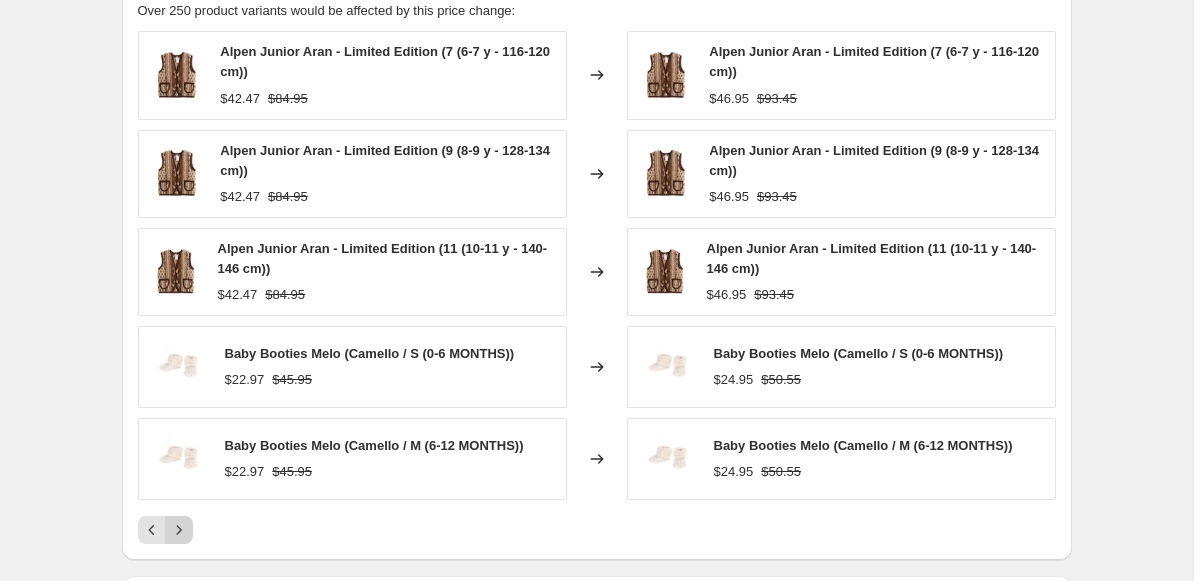 click at bounding box center (179, 530) 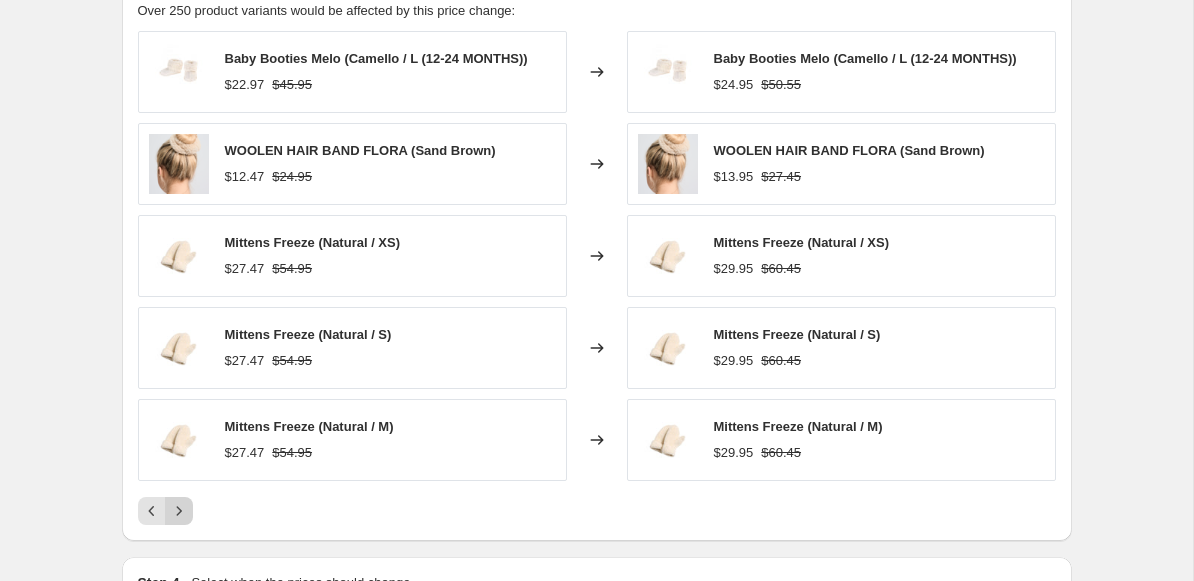 click 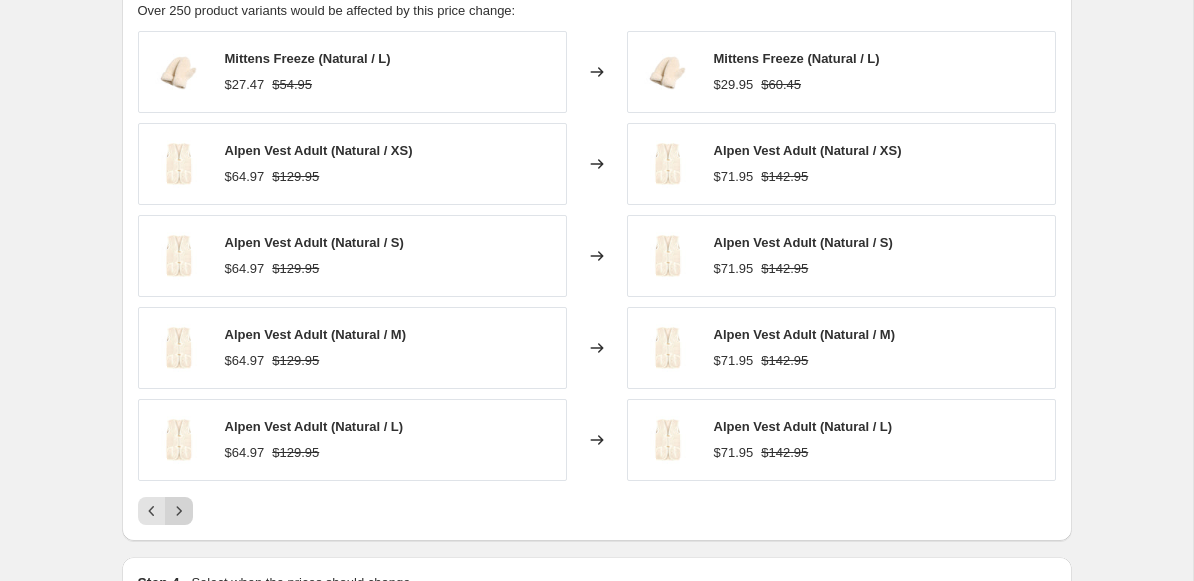 click 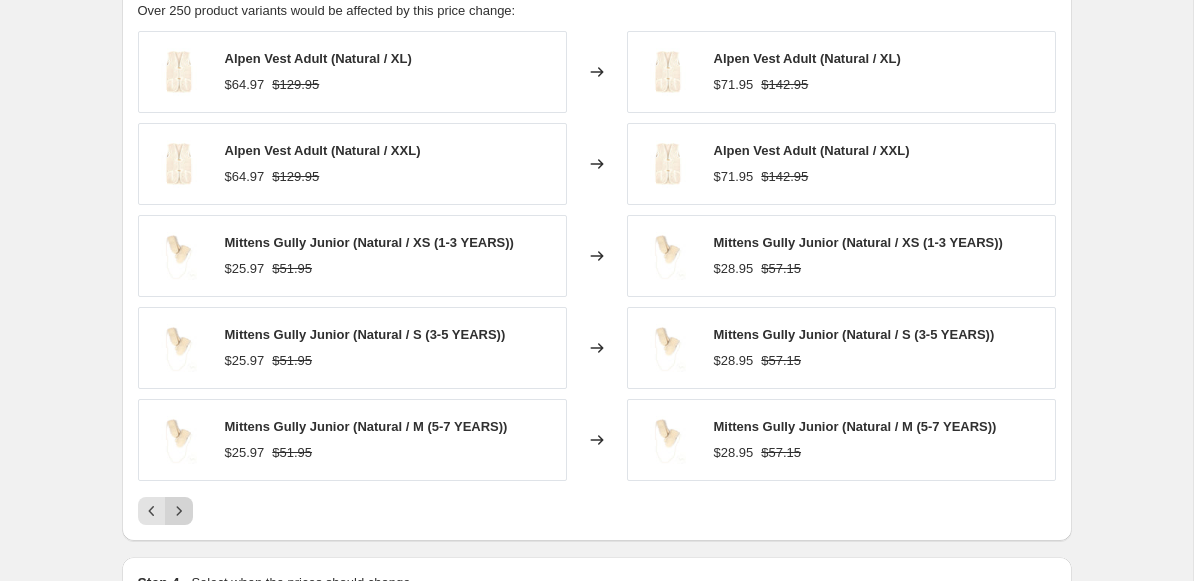 click 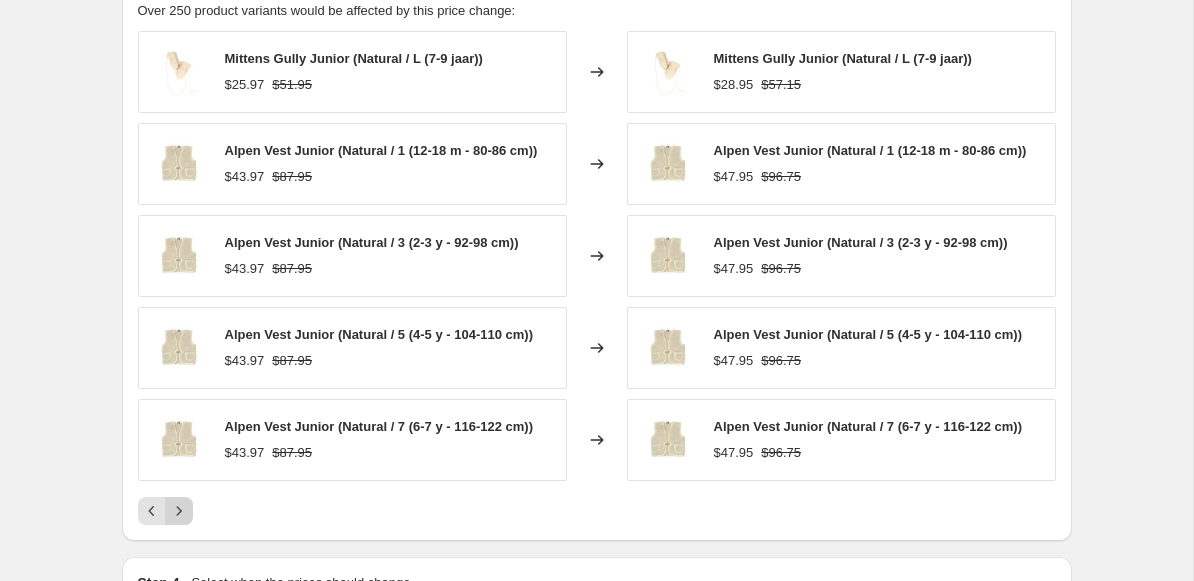 click 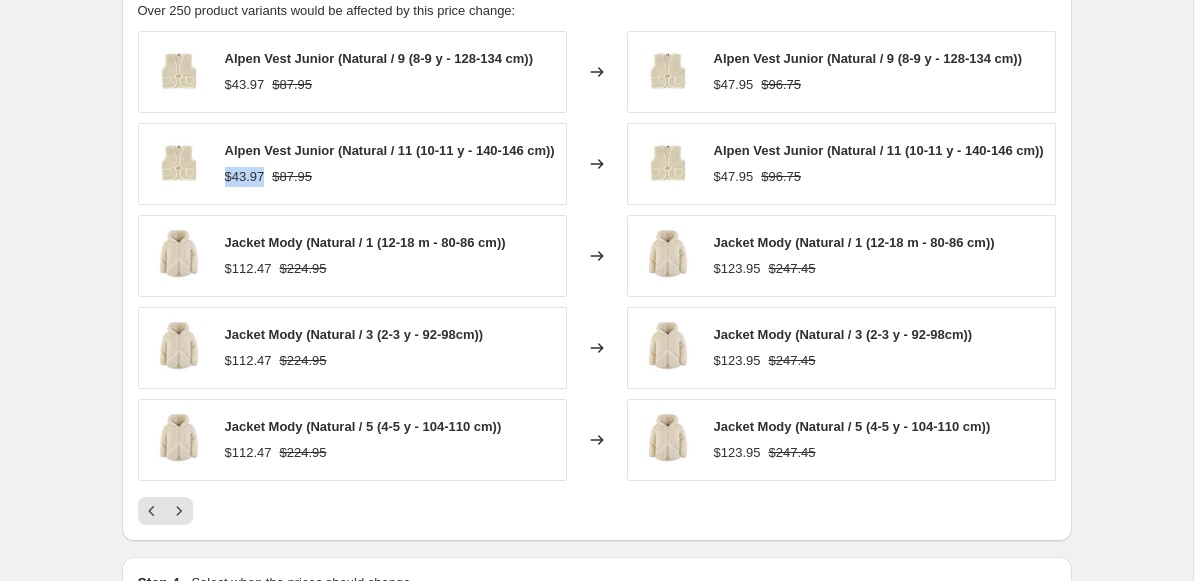 drag, startPoint x: 226, startPoint y: 199, endPoint x: 264, endPoint y: 200, distance: 38.013157 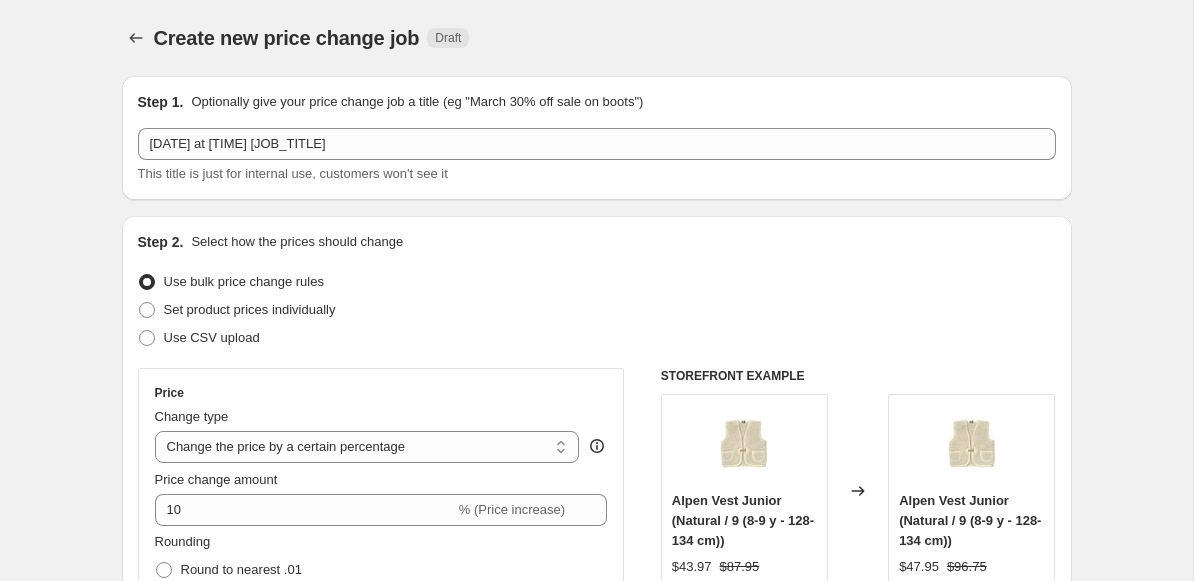 scroll, scrollTop: 0, scrollLeft: 0, axis: both 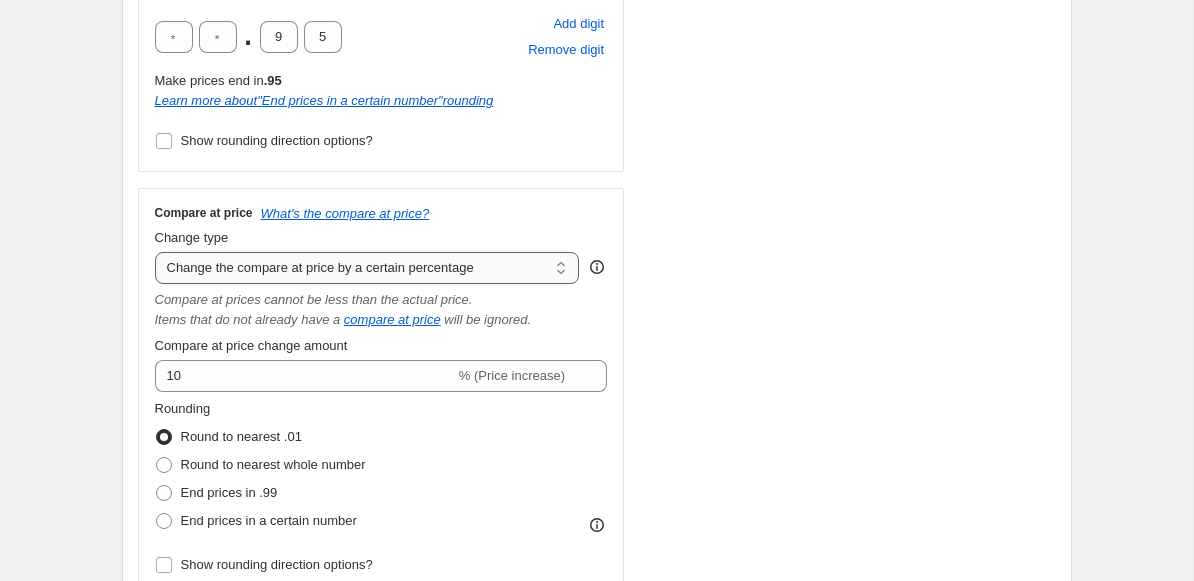 select on "pp" 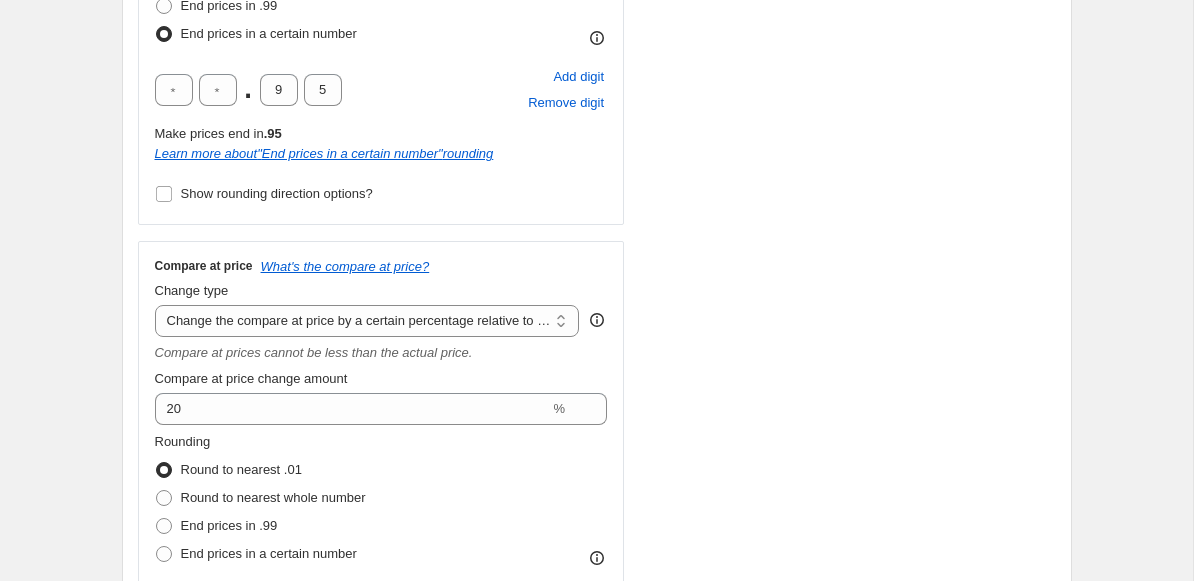 scroll, scrollTop: 656, scrollLeft: 0, axis: vertical 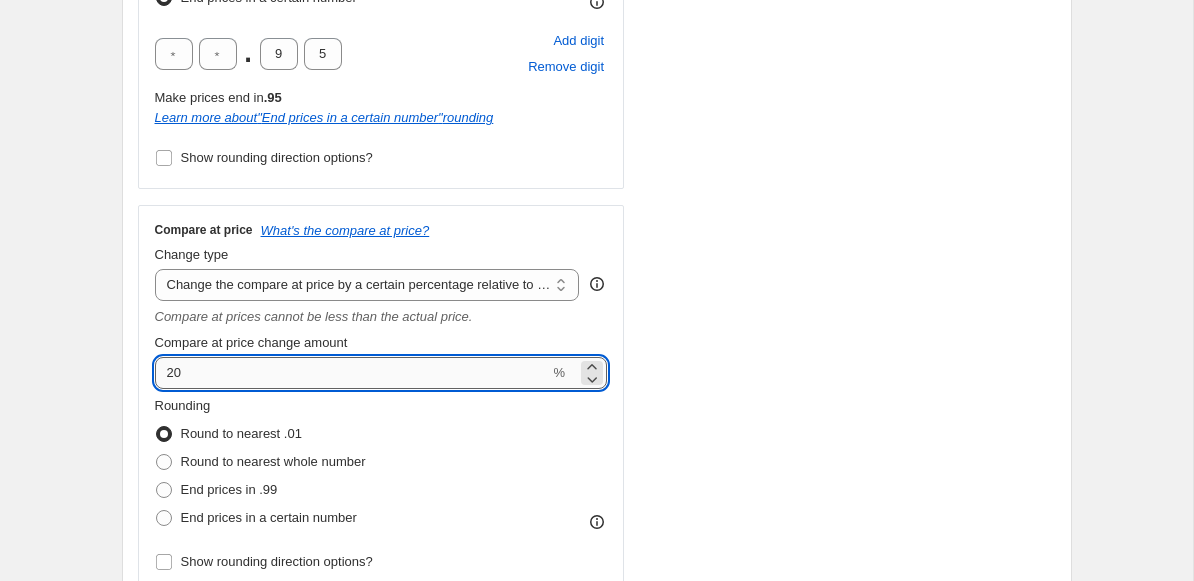 click on "20" at bounding box center [352, 373] 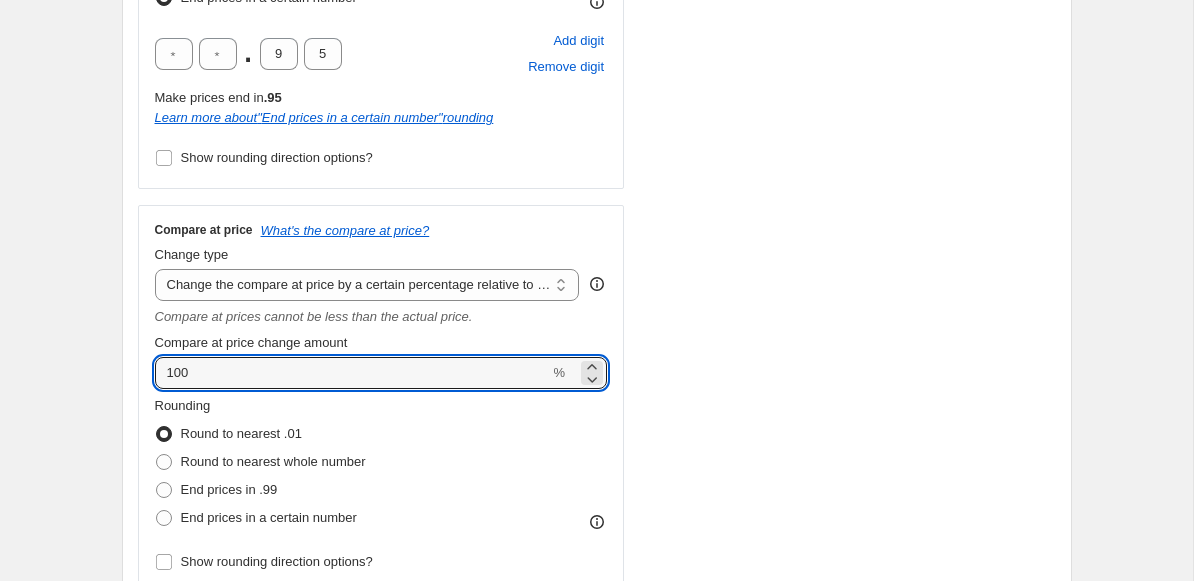 type on "100" 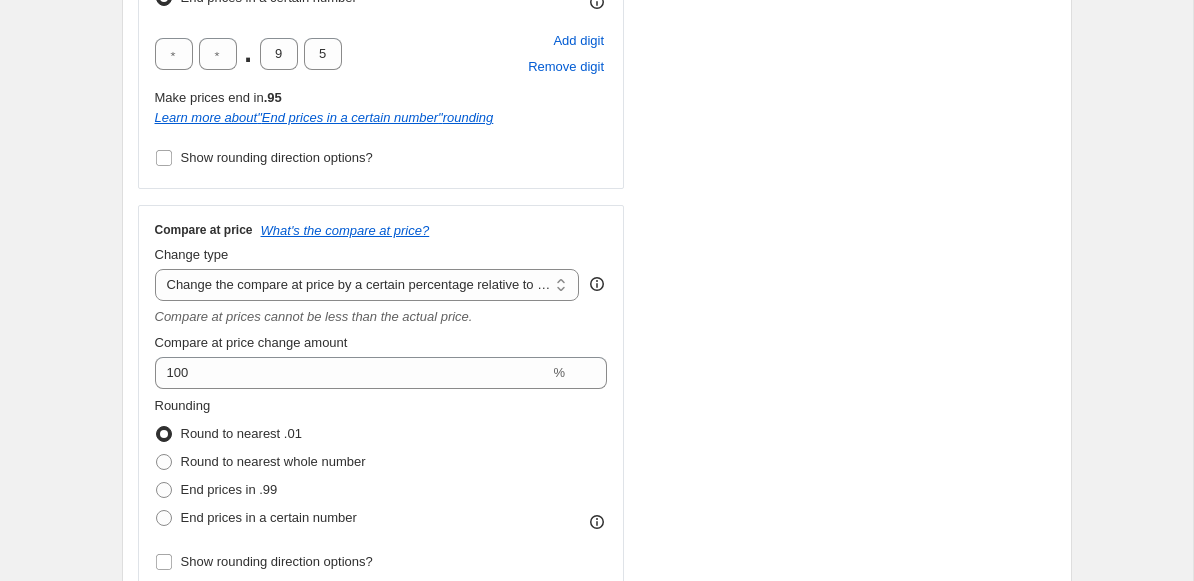 click on "STOREFRONT EXAMPLE Alpen Vest Junior (Natural / 9 (8-9 y - 128-134 cm)) $43.97 $87.95 Changed to Alpen Vest Junior (Natural / 9 (8-9 y - 128-134 cm)) $47.95 $87.94" at bounding box center [858, 152] 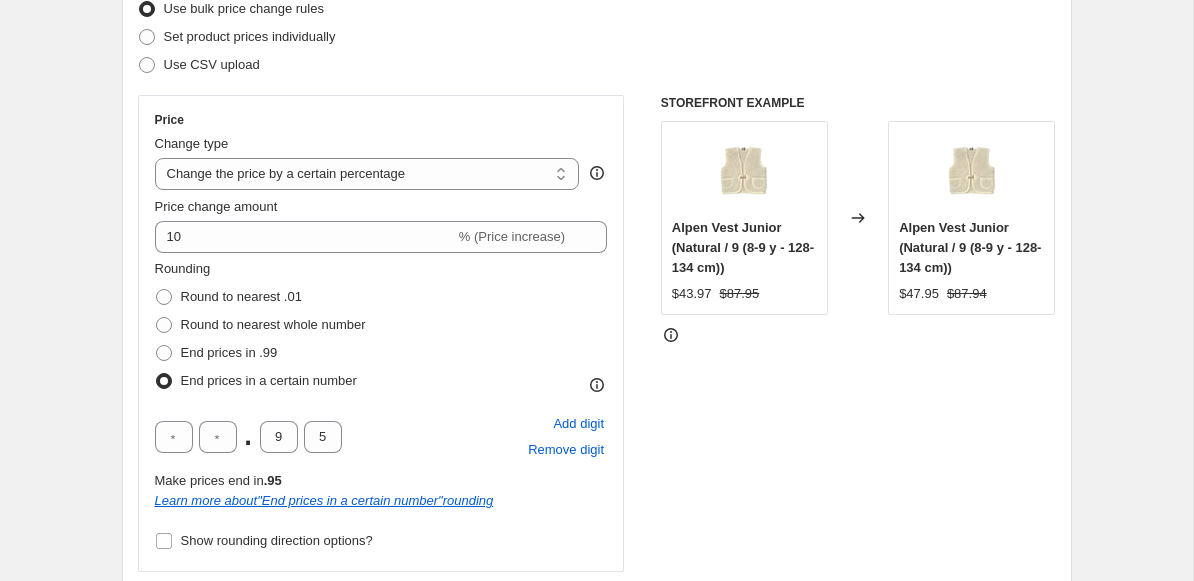 scroll, scrollTop: 274, scrollLeft: 0, axis: vertical 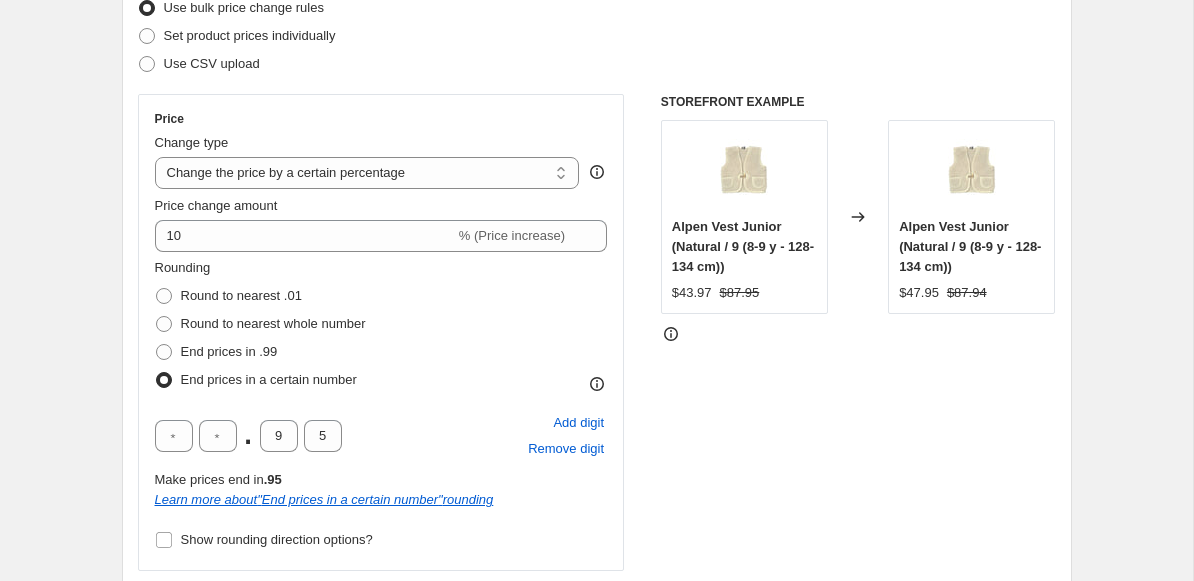 click on "Create new price change job. This page is ready Create new price change job Draft Step 1. Optionally give your price change job a title (eg "March 30% off sale on boots") 6 Aug 2025 at 11:44:52 Price change job This title is just for internal use, customers won't see it Step 2. Select how the prices should change Use bulk price change rules Set product prices individually Use CSV upload Price Change type Change the price to a certain amount Change the price by a certain amount Change the price by a certain percentage Change the price to the current compare at price (price before sale) Change the price by a certain amount relative to the compare at price Change the price by a certain percentage relative to the compare at price Don't change the price Change the price by a certain percentage relative to the cost per item Change price to certain cost margin Change the price by a certain percentage Price change amount 10 % (Price increase) Rounding Round to nearest .01 Round to nearest whole number . 9 5 Add digit" at bounding box center (597, 921) 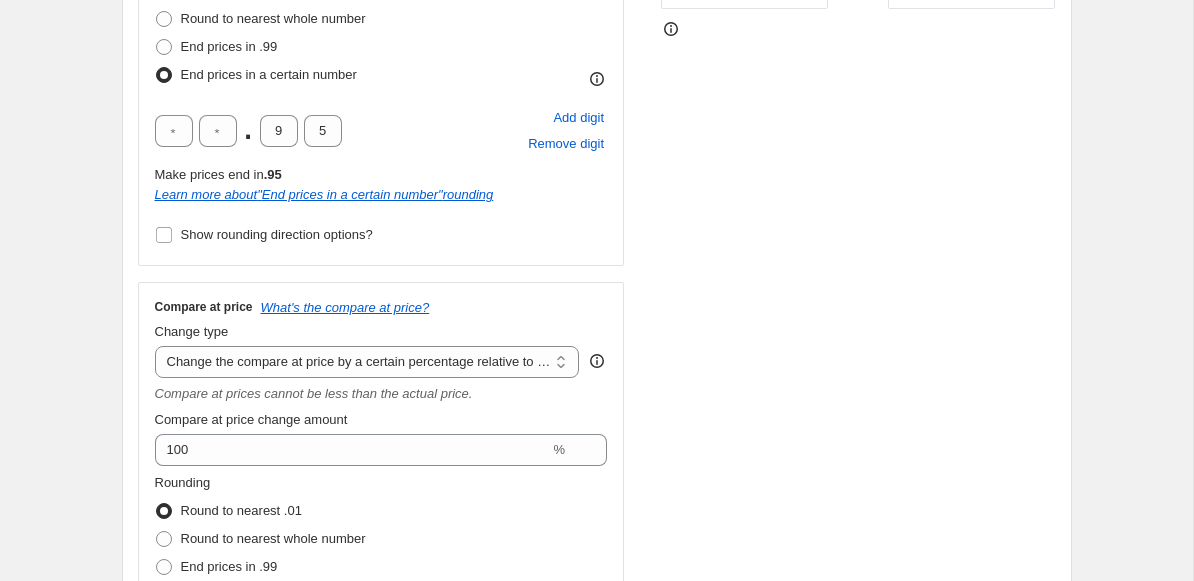 scroll, scrollTop: 591, scrollLeft: 0, axis: vertical 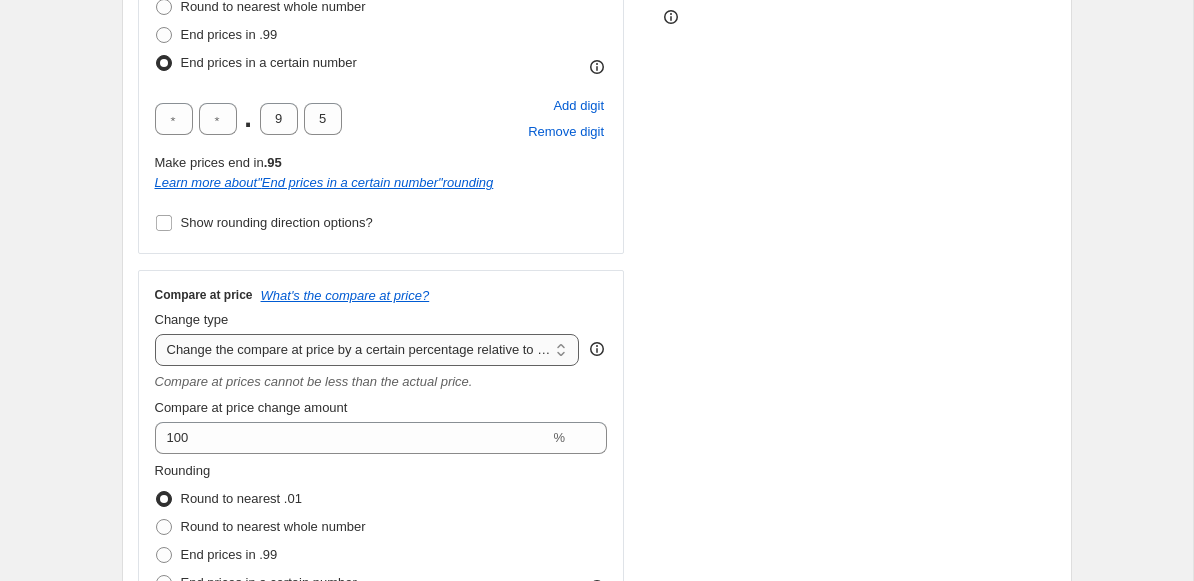 select on "percentage" 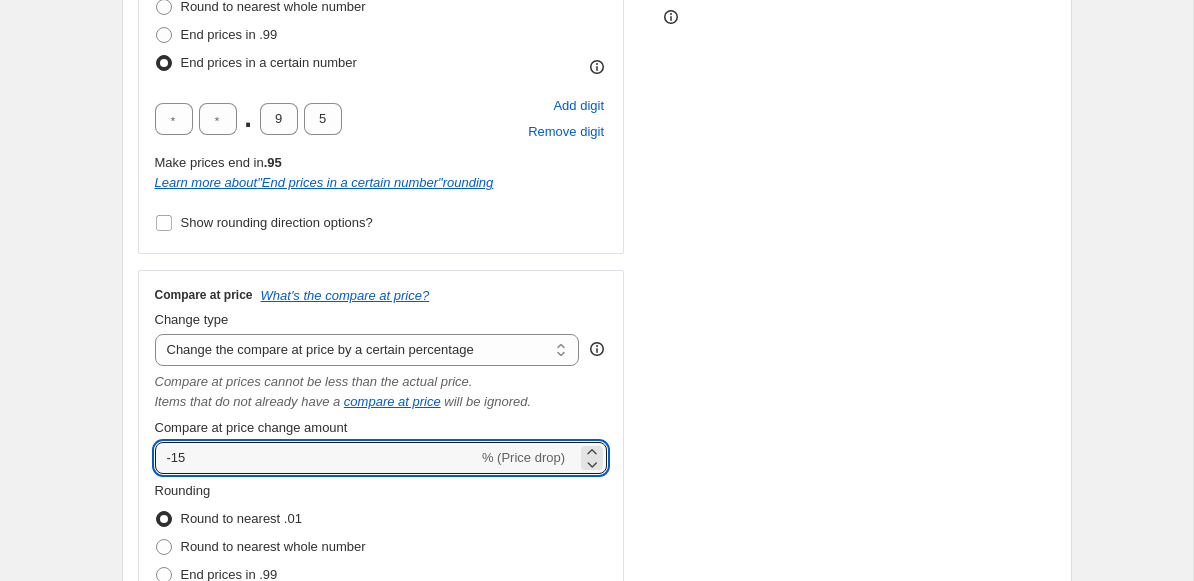 drag, startPoint x: 219, startPoint y: 463, endPoint x: 147, endPoint y: 459, distance: 72.11102 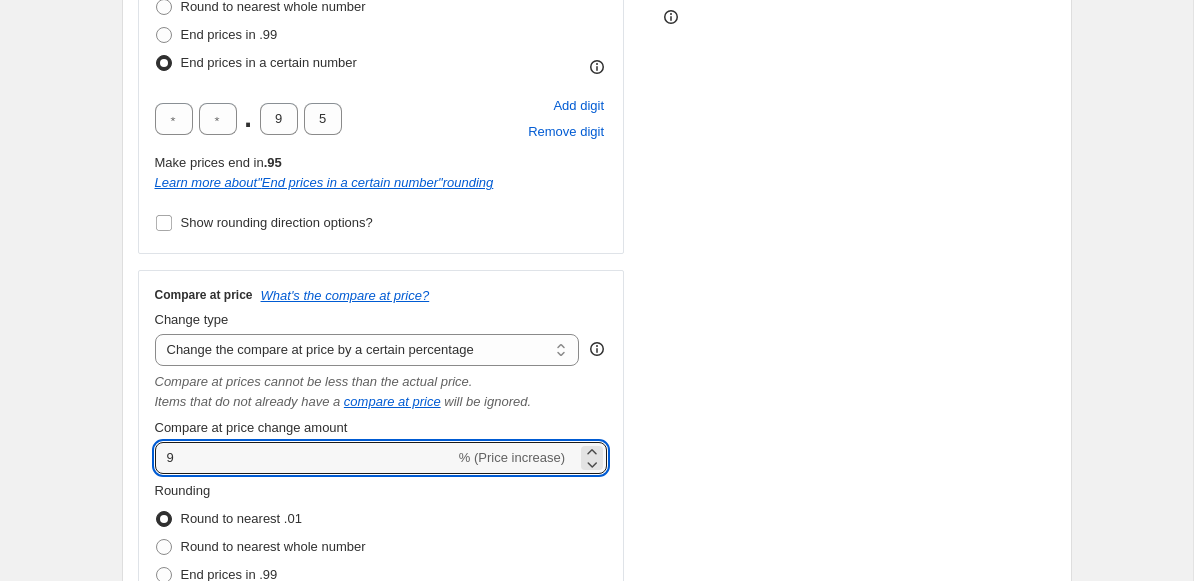 type on "9" 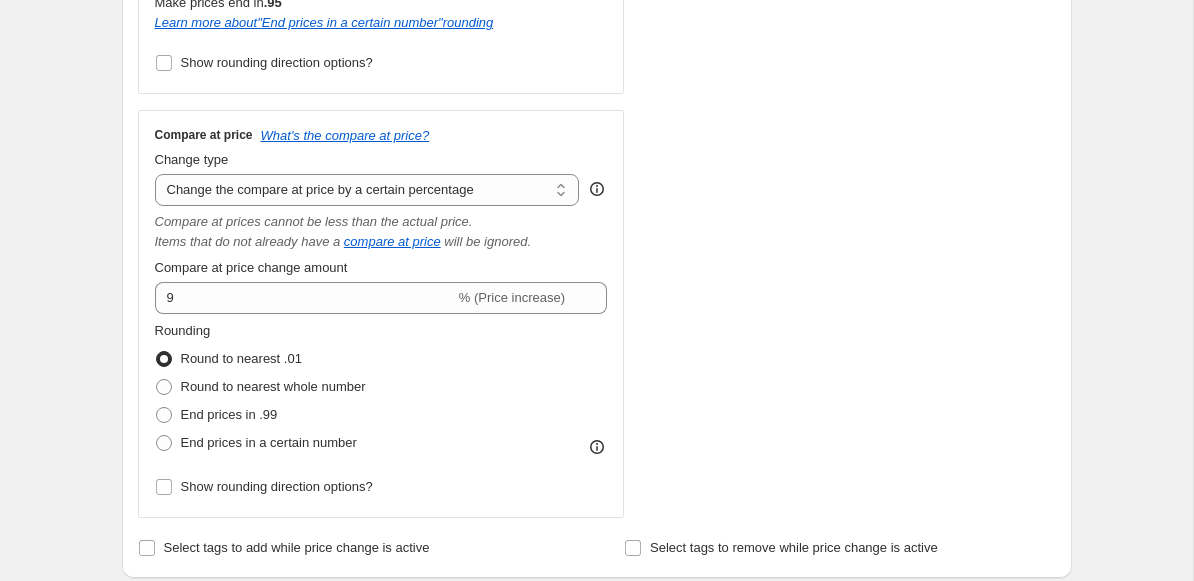 scroll, scrollTop: 759, scrollLeft: 0, axis: vertical 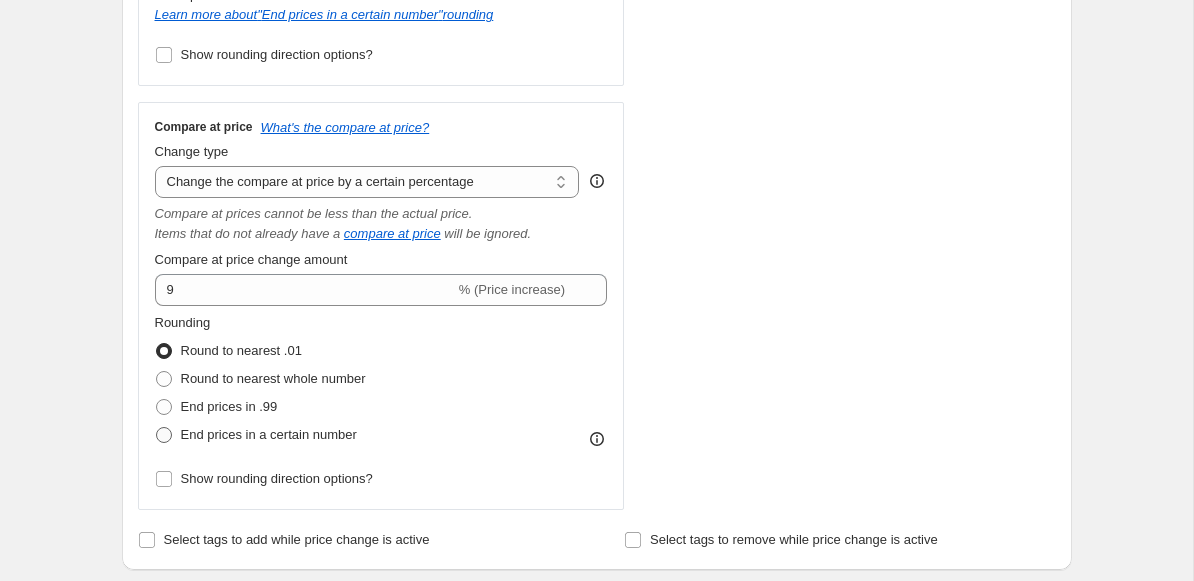 click on "End prices in a certain number" at bounding box center [269, 434] 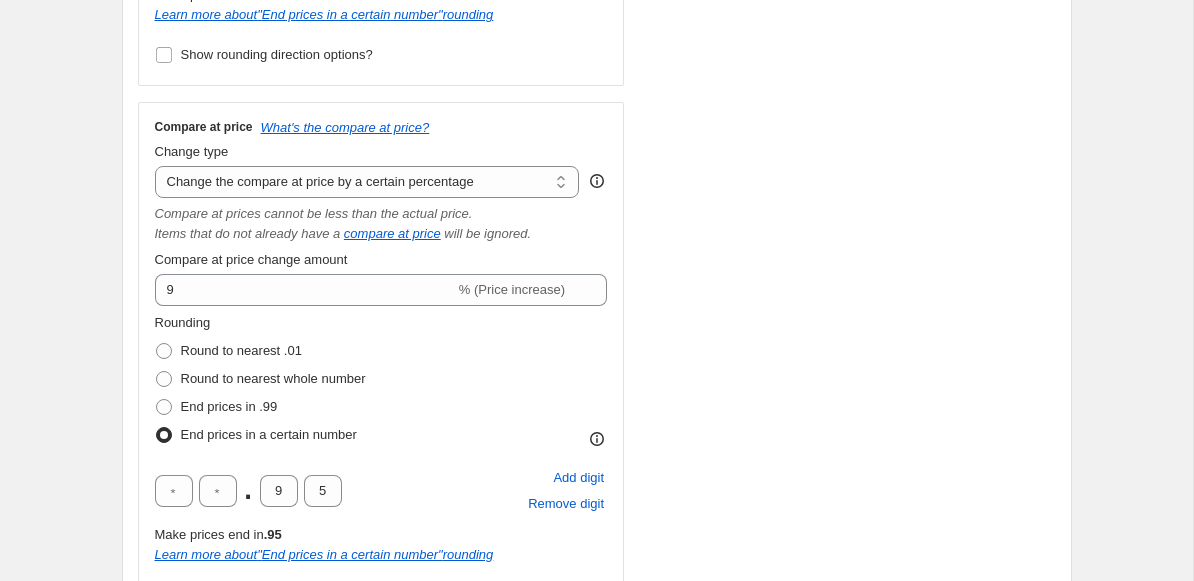 click on "STOREFRONT EXAMPLE Alpen Vest Junior (Natural / 9 (8-9 y - 128-134 cm)) $43.97 $87.95 Changed to Alpen Vest Junior (Natural / 9 (8-9 y - 128-134 cm)) $47.95 $95.95" at bounding box center (858, 117) 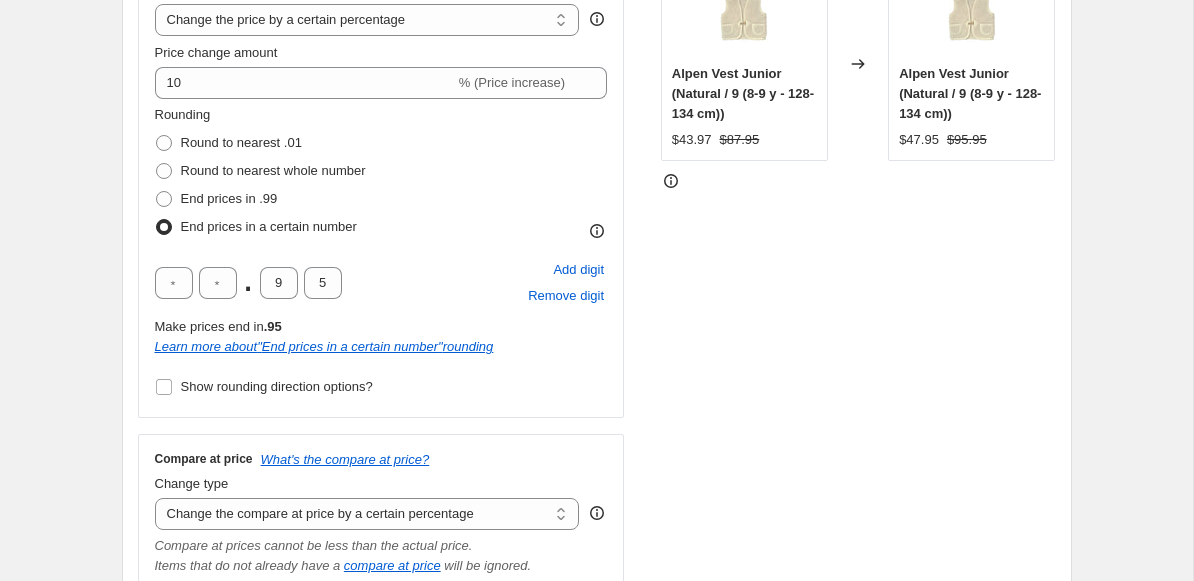 scroll, scrollTop: 415, scrollLeft: 0, axis: vertical 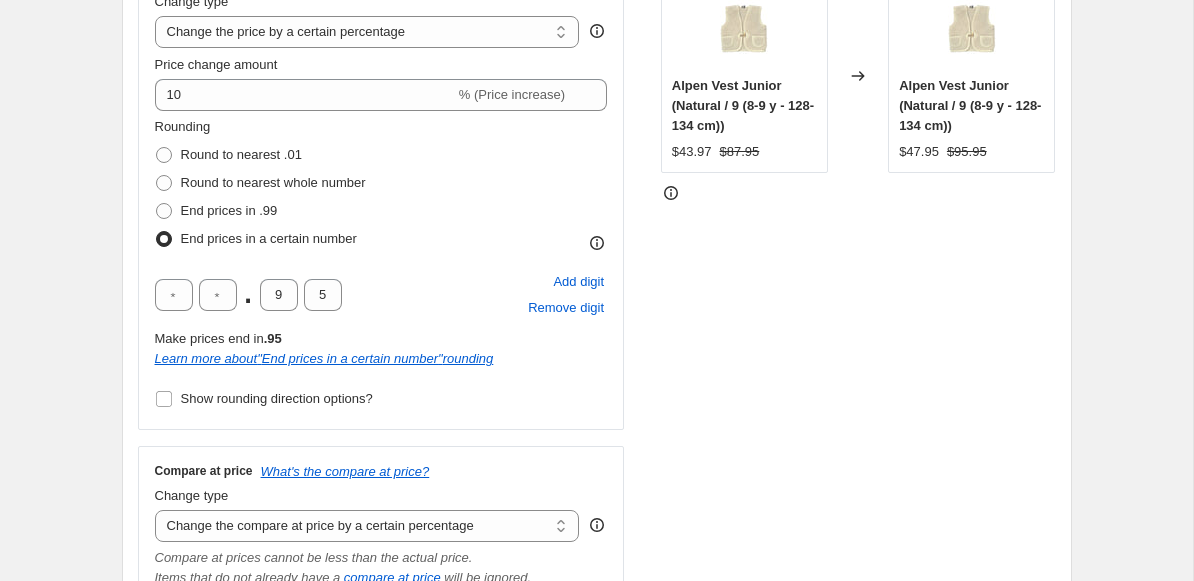 click on "Price Change type Change the price to a certain amount Change the price by a certain amount Change the price by a certain percentage Change the price to the current compare at price (price before sale) Change the price by a certain amount relative to the compare at price Change the price by a certain percentage relative to the compare at price Don't change the price Change the price by a certain percentage relative to the cost per item Change price to certain cost margin Change the price by a certain percentage Price change amount 10 % (Price increase) Rounding Round to nearest .01 Round to nearest whole number End prices in .99 End prices in a certain number . 9 5 Add digit Remove digit Make prices end in  .95 Learn more about  " End prices in a certain number "  rounding Show rounding direction options? Compare at price What's the compare at price? Change type Change the compare at price to the current price (sale) Change the compare at price to a certain amount Don't change the compare at price     9 . 9 5" at bounding box center (381, 461) 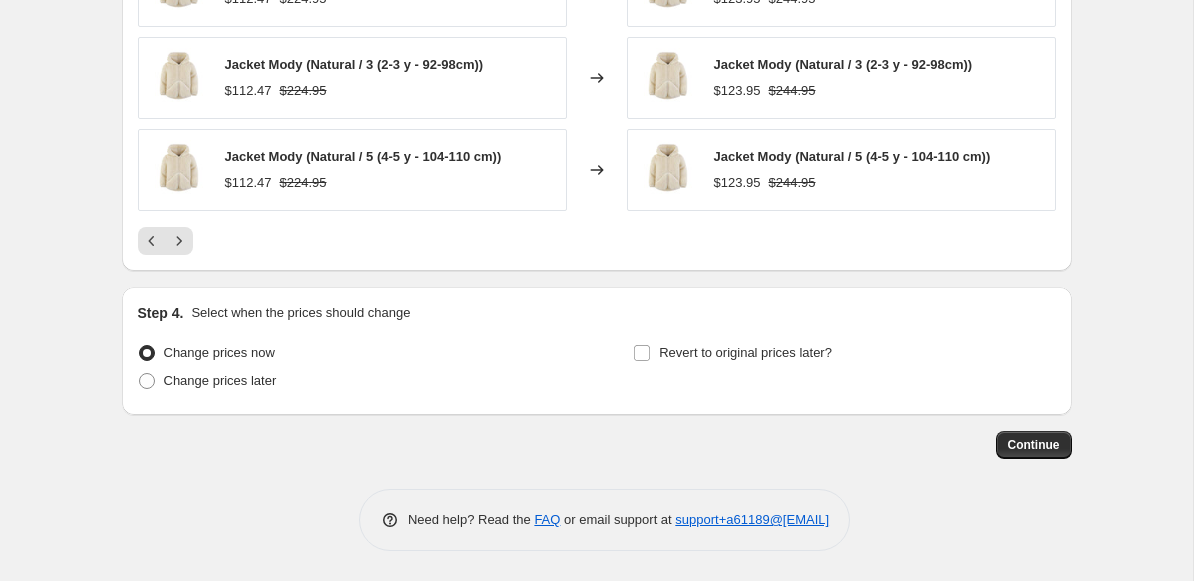 scroll, scrollTop: 1898, scrollLeft: 0, axis: vertical 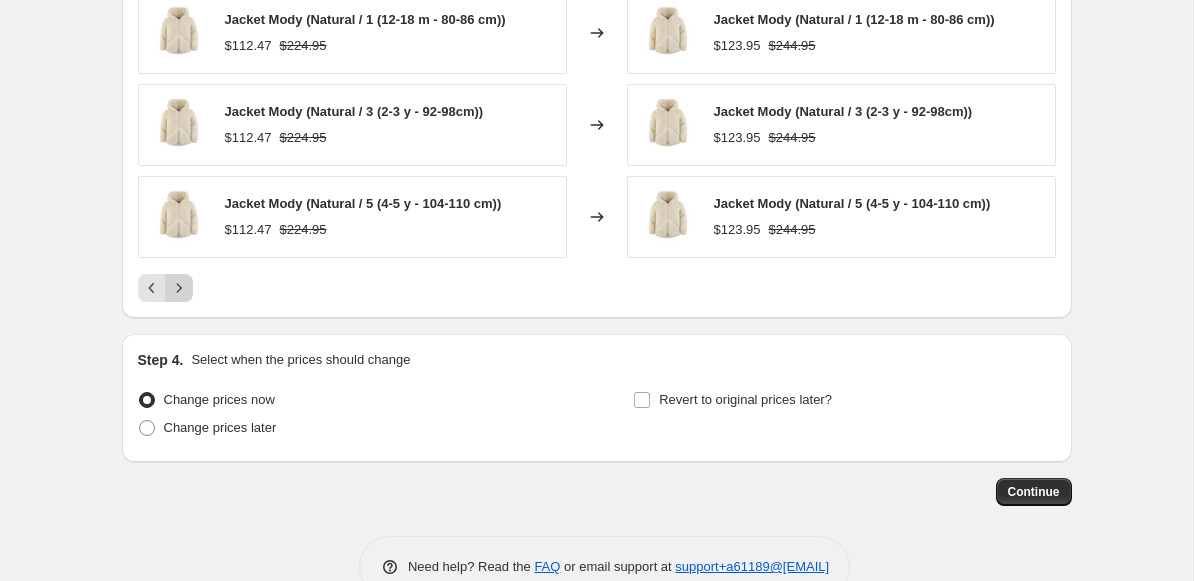 click 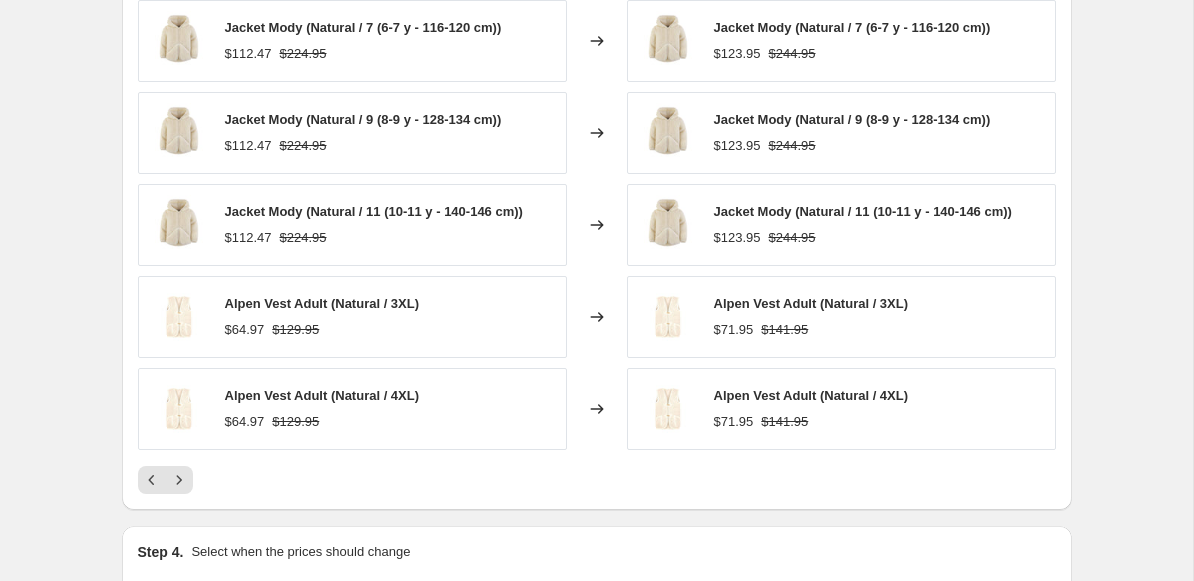 scroll, scrollTop: 1703, scrollLeft: 0, axis: vertical 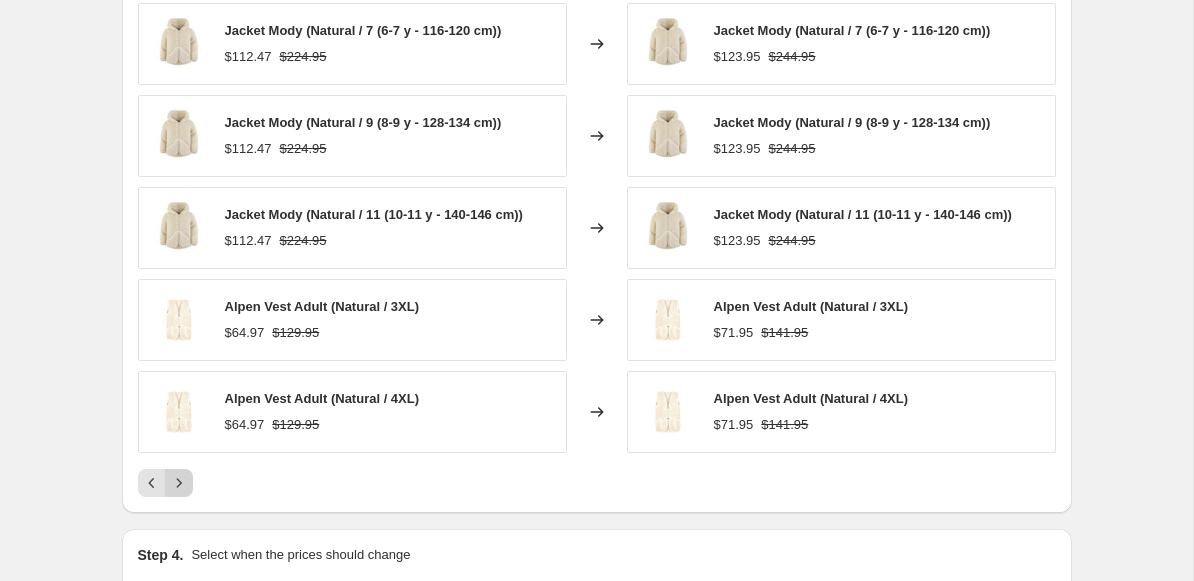click 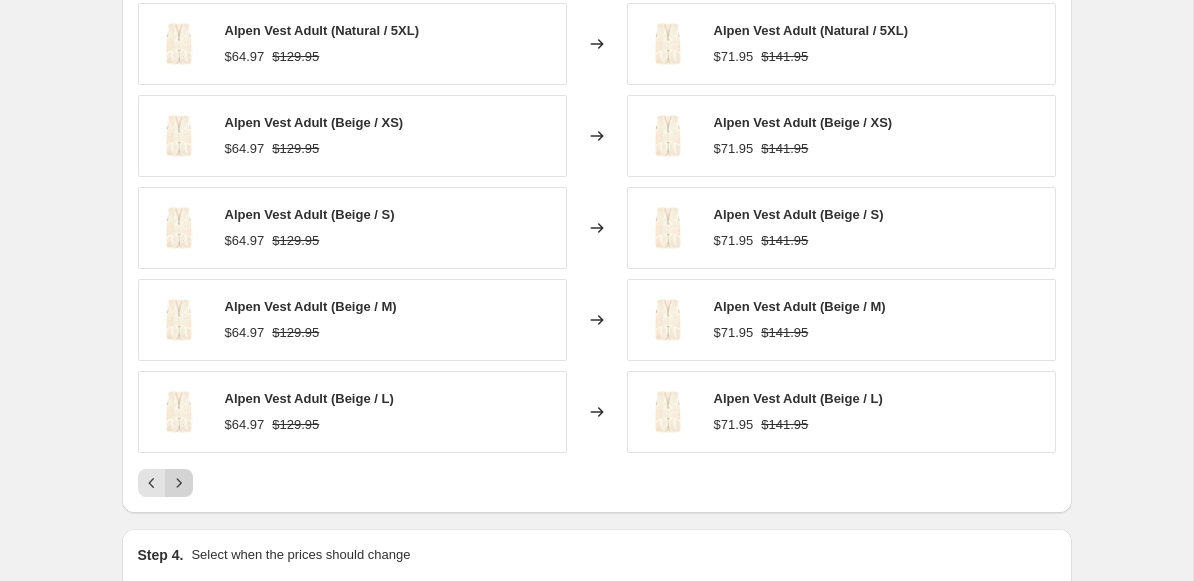 click 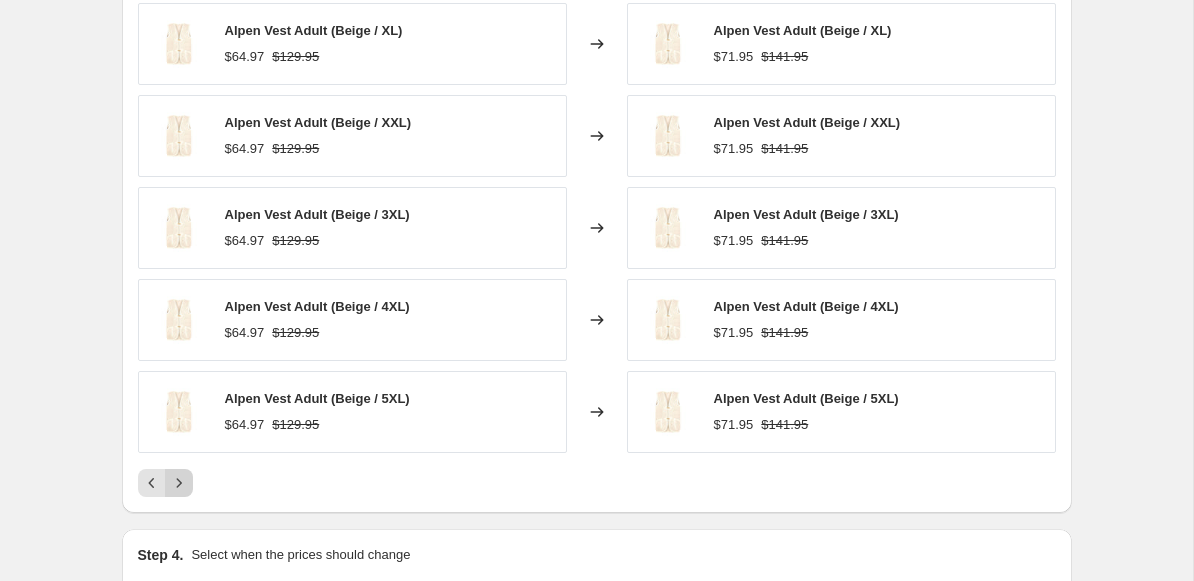 click 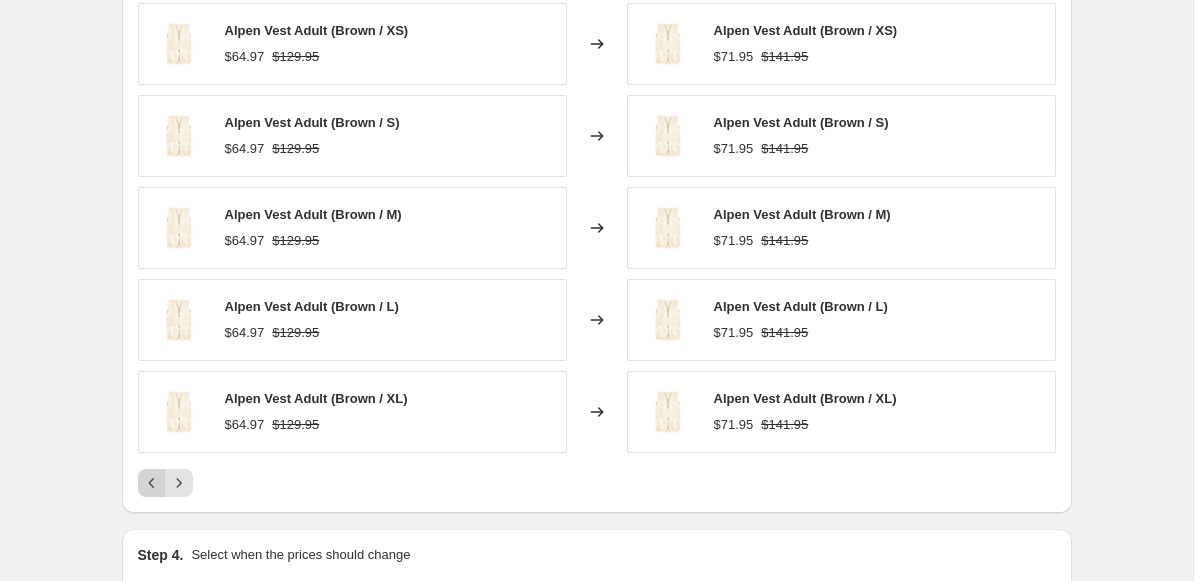 click at bounding box center (152, 483) 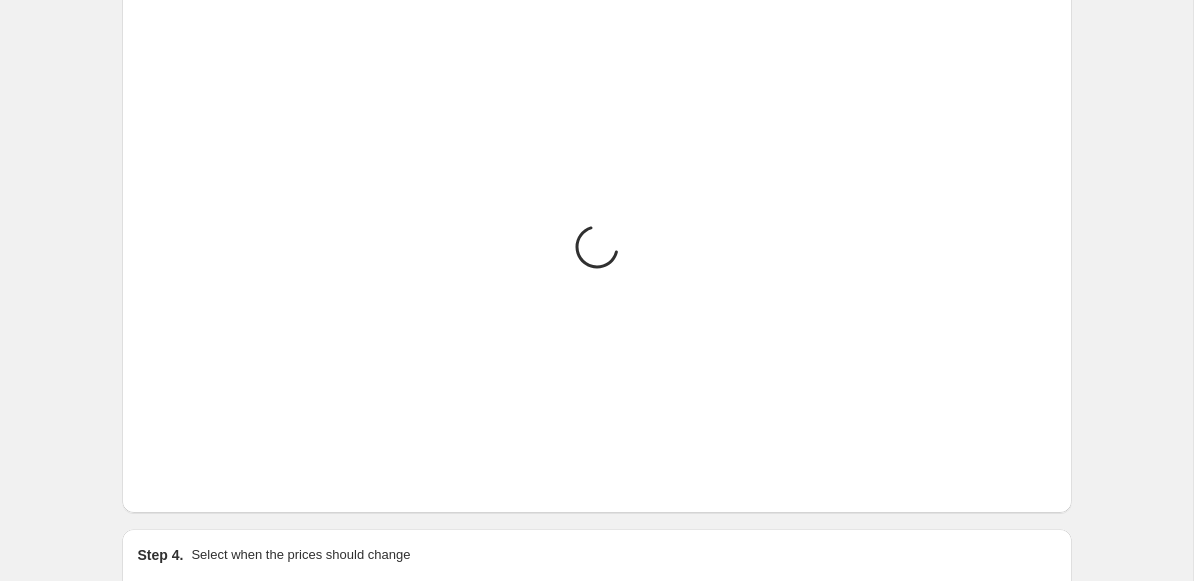 click at bounding box center [152, 483] 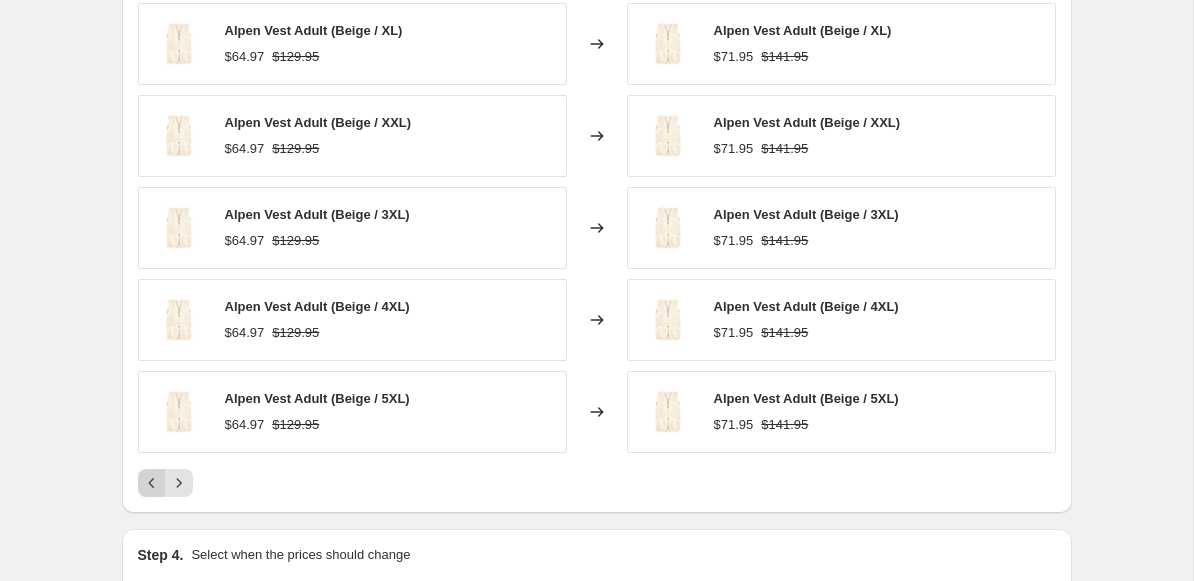 click at bounding box center [152, 483] 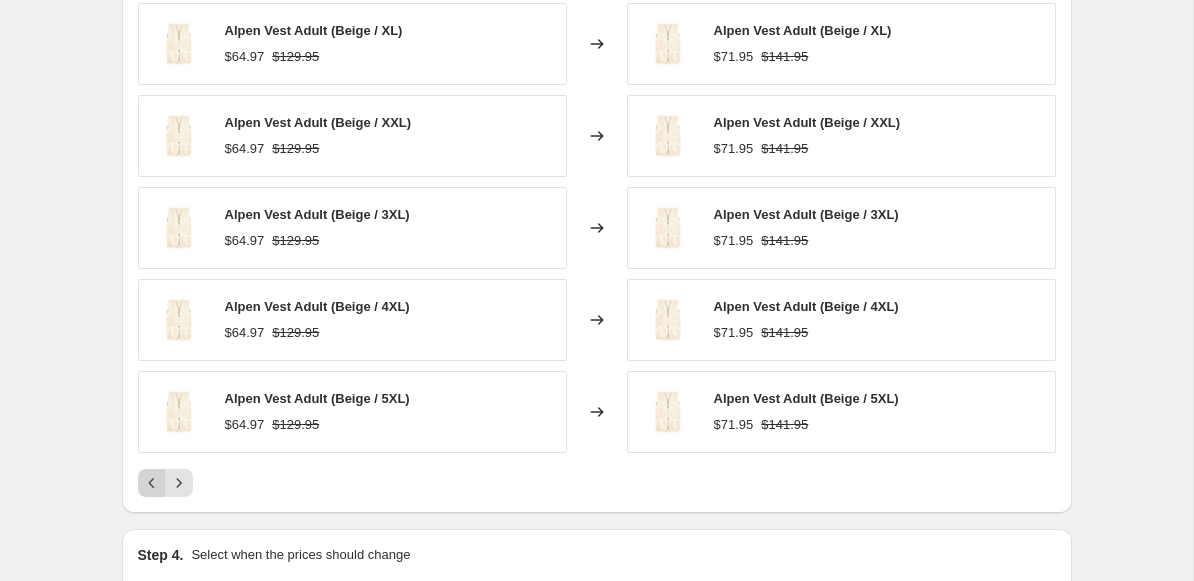 click at bounding box center [152, 483] 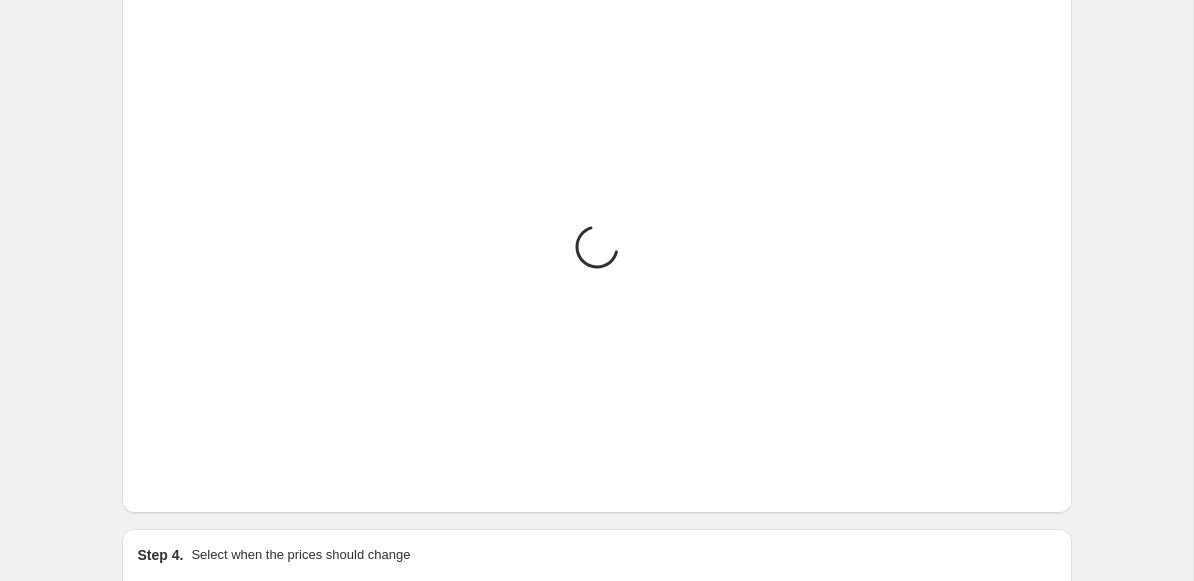 click at bounding box center [152, 483] 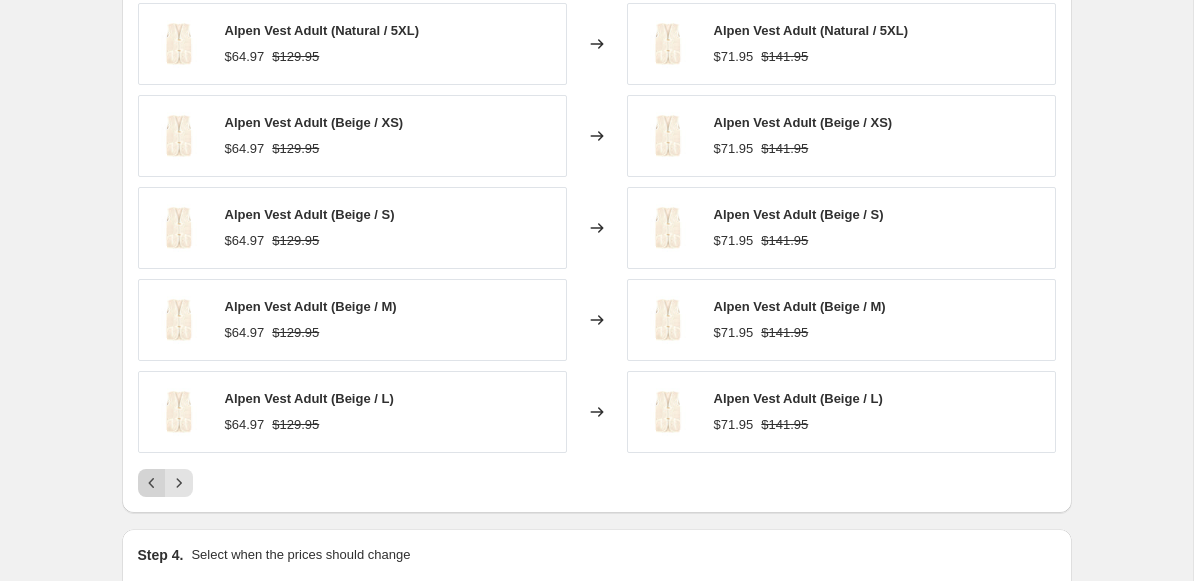 click at bounding box center (152, 483) 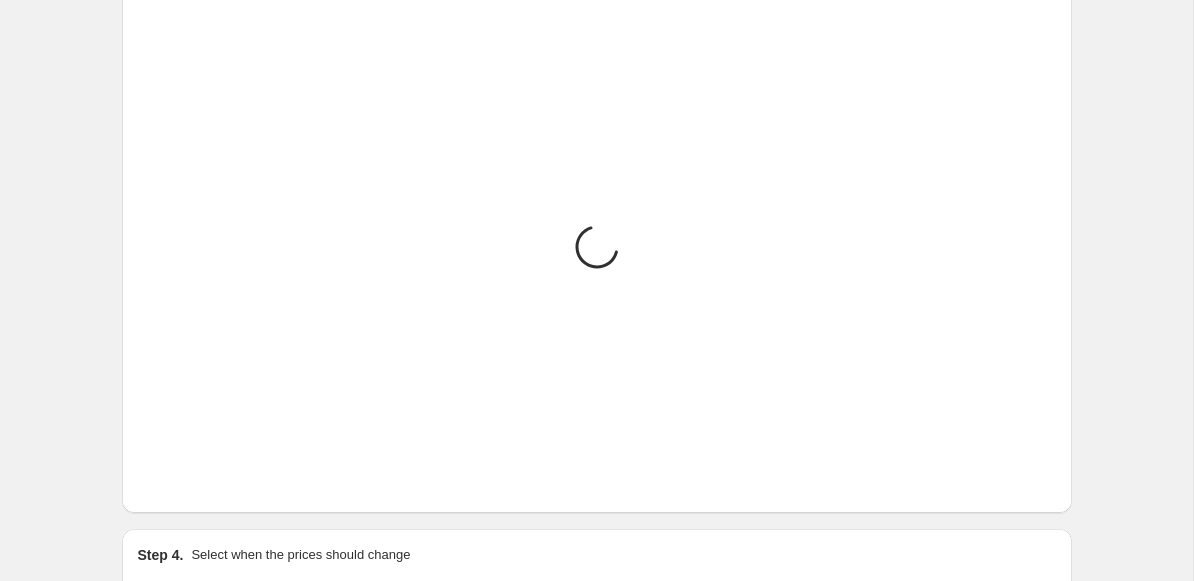 click at bounding box center [152, 483] 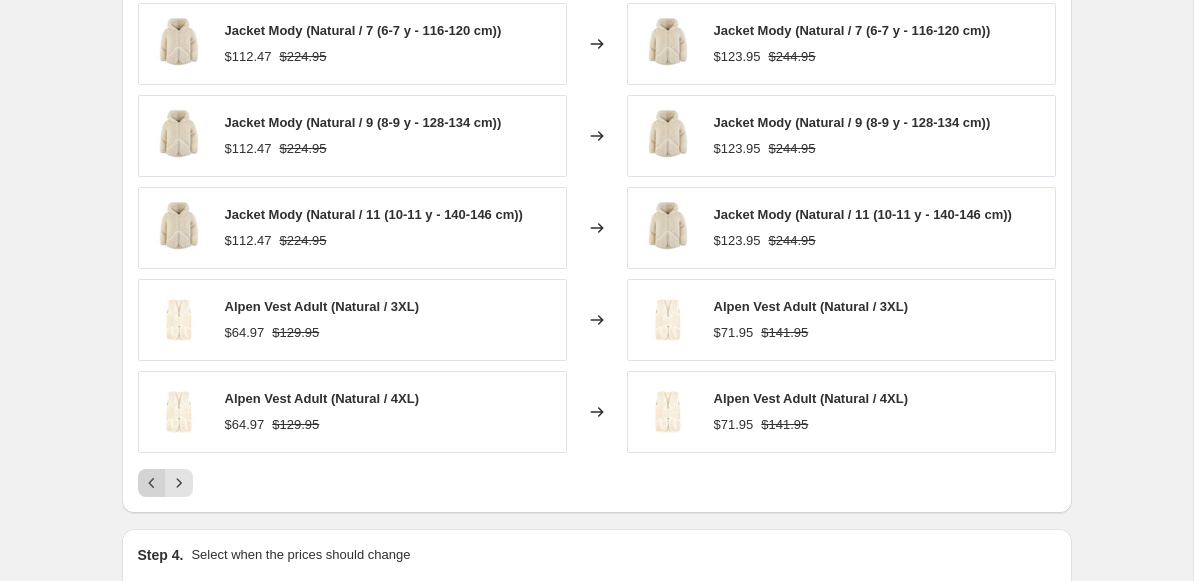 click at bounding box center (152, 483) 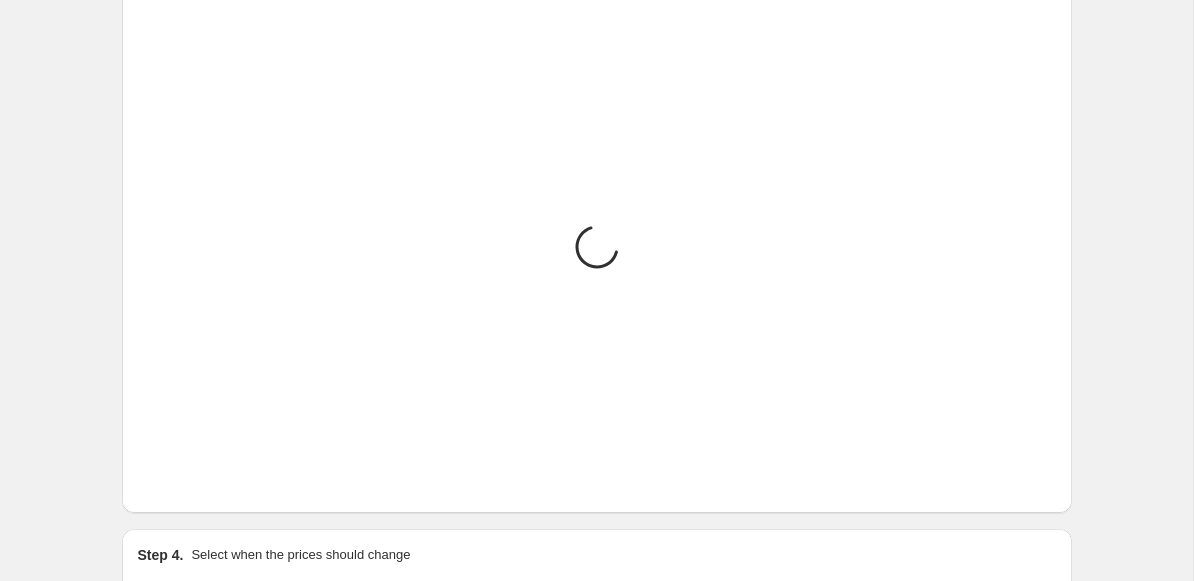 click at bounding box center (152, 483) 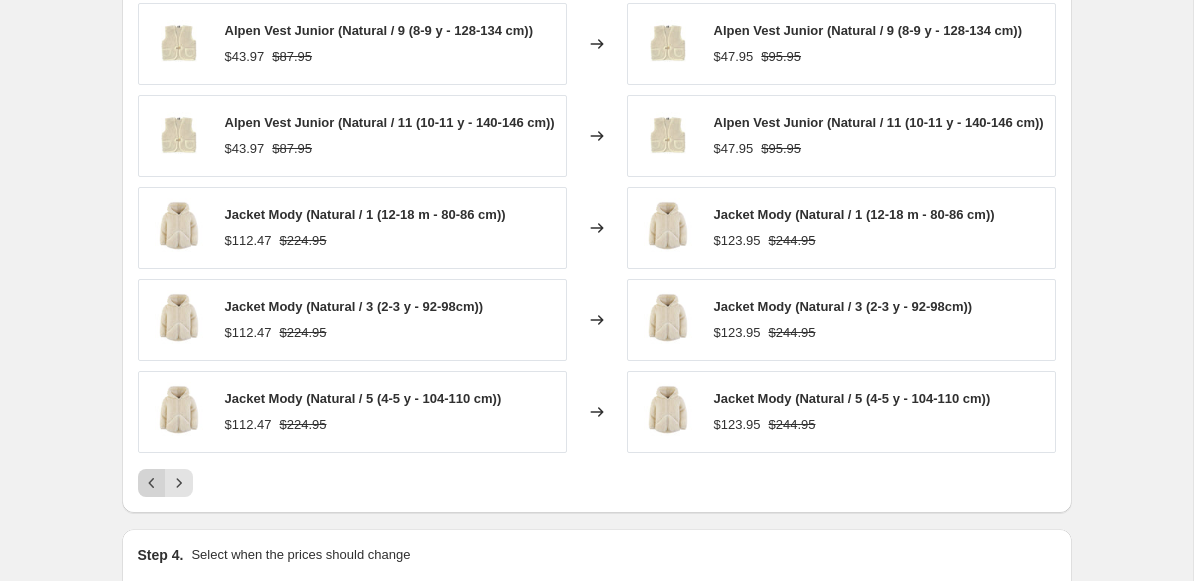 click at bounding box center (152, 483) 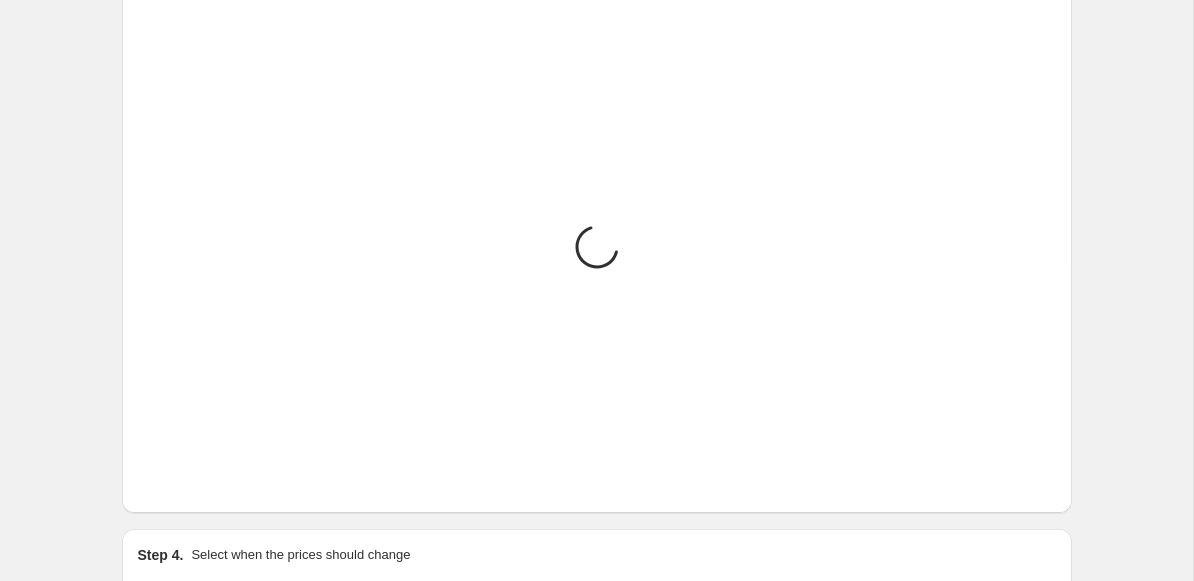 click at bounding box center [152, 483] 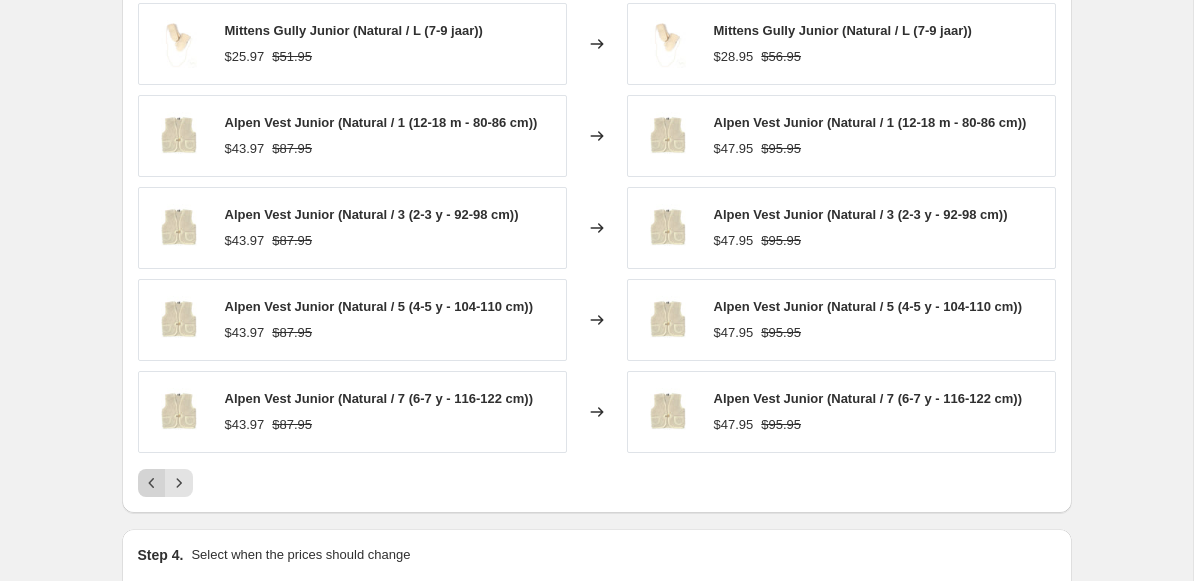 click at bounding box center [152, 483] 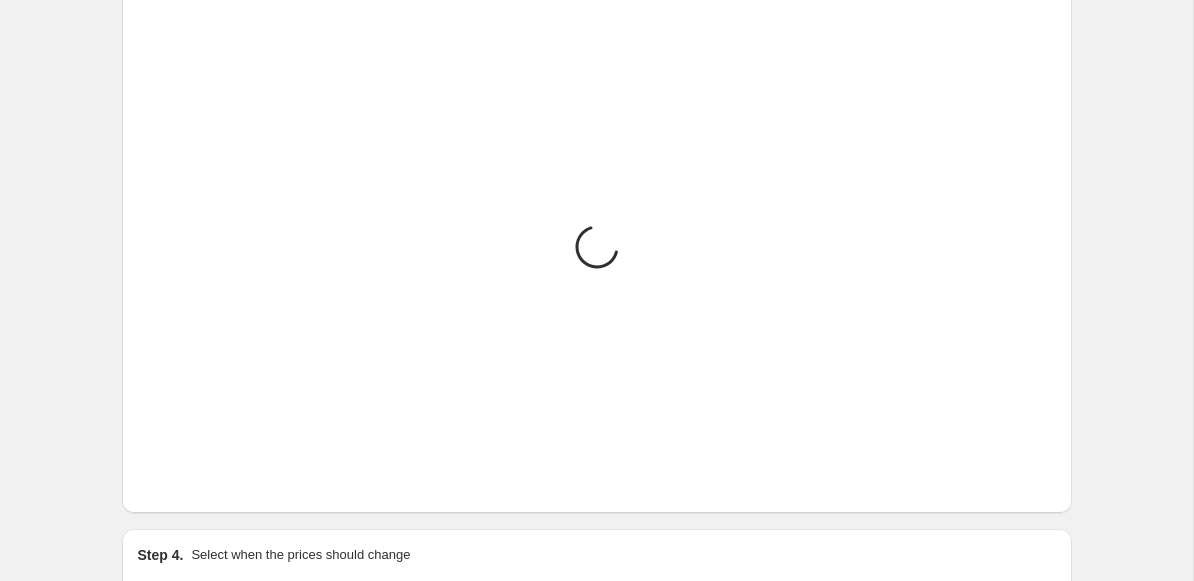 click at bounding box center (152, 483) 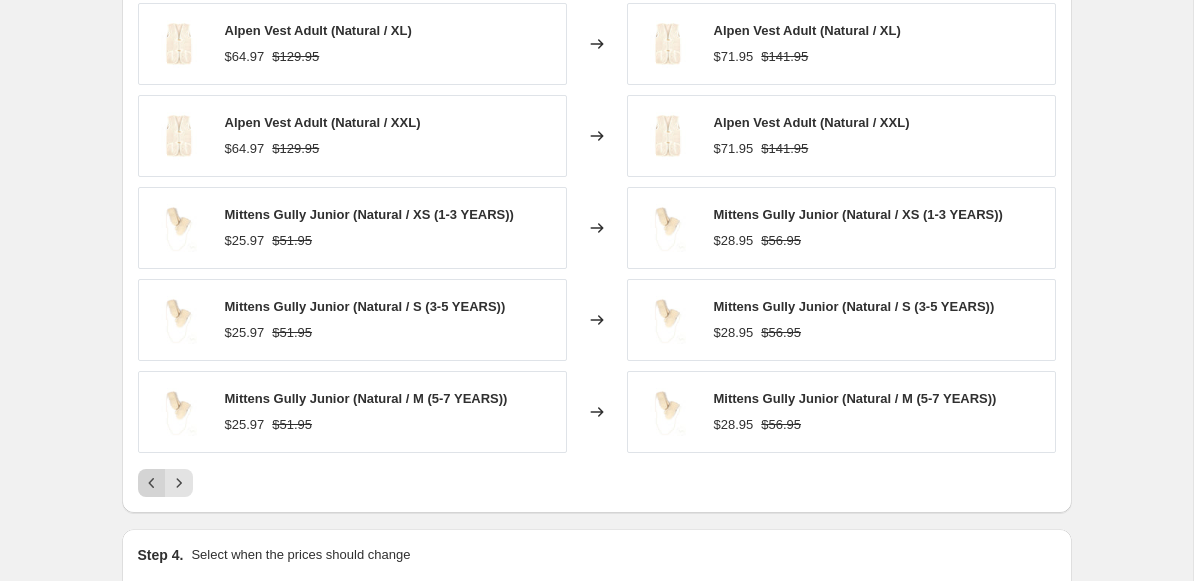 click at bounding box center (152, 483) 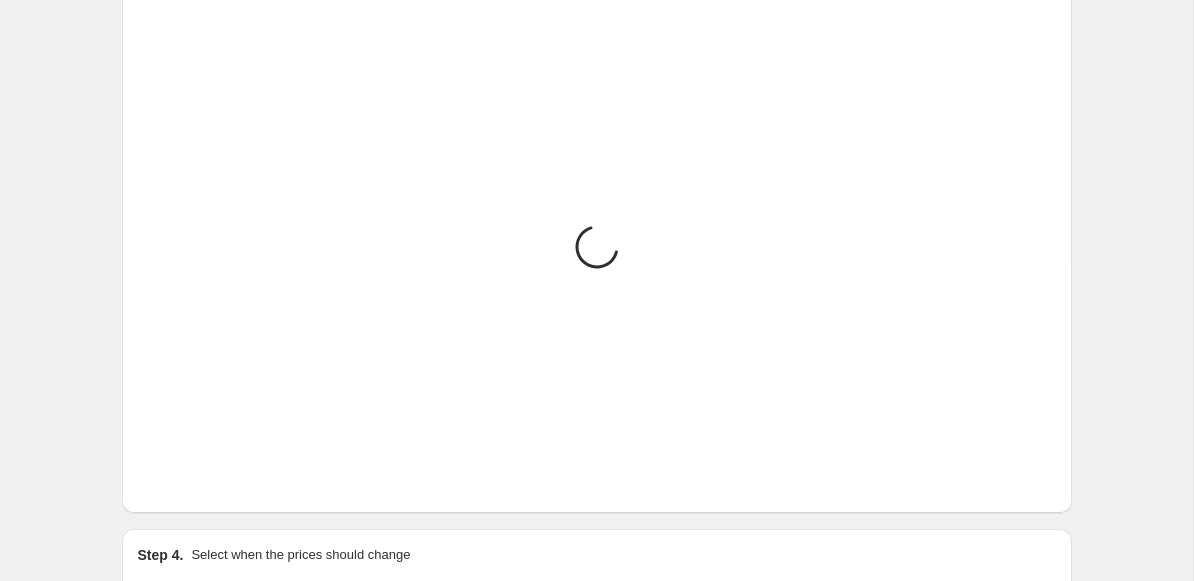 click at bounding box center [152, 483] 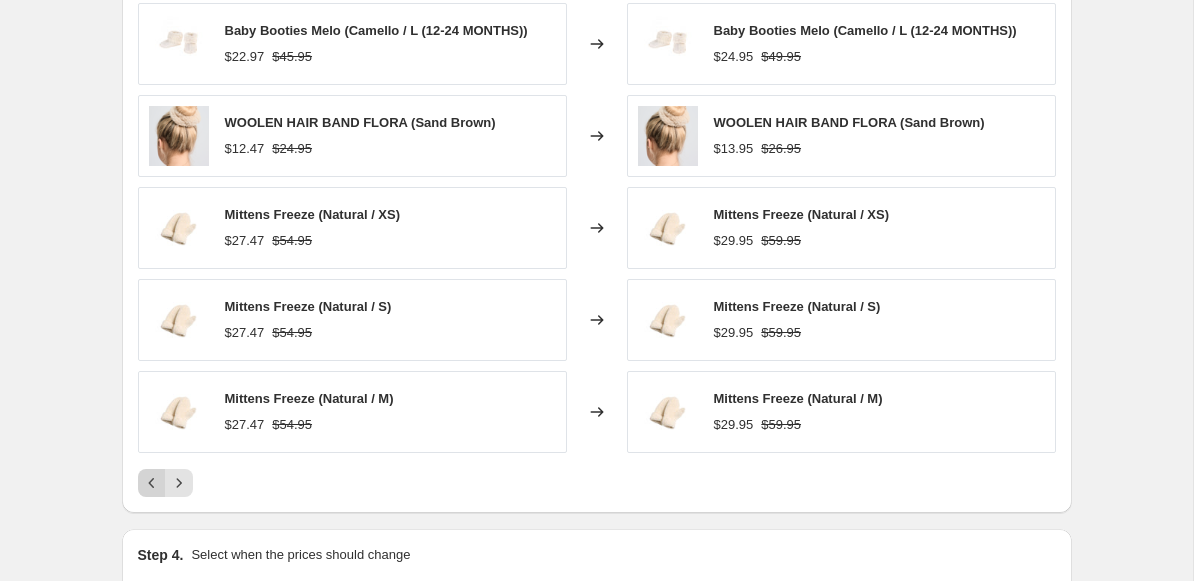 click at bounding box center (152, 483) 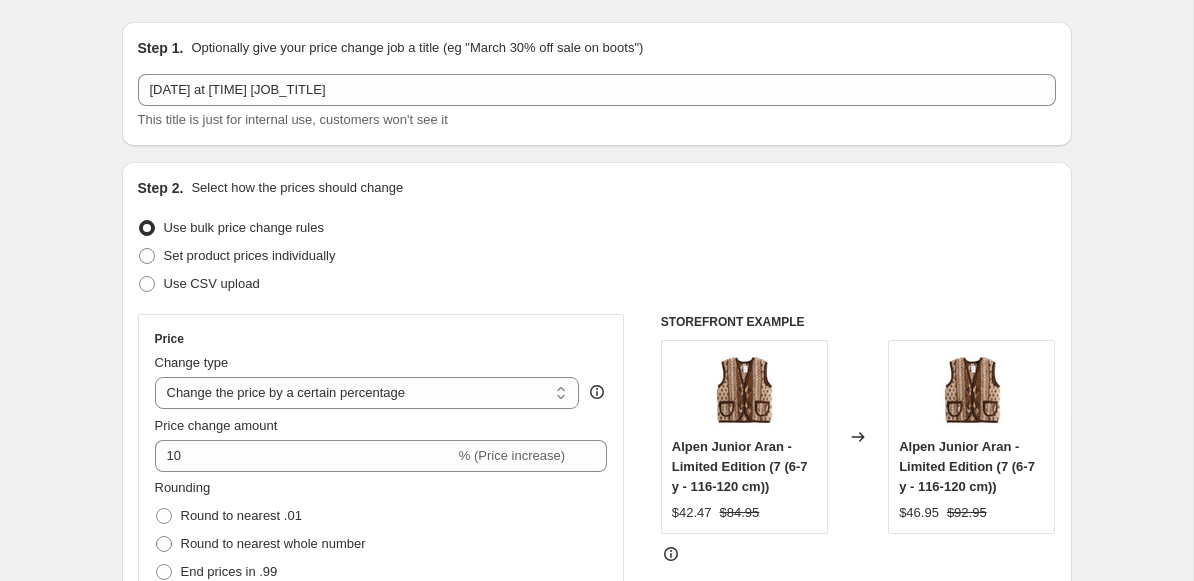 scroll, scrollTop: 25, scrollLeft: 0, axis: vertical 